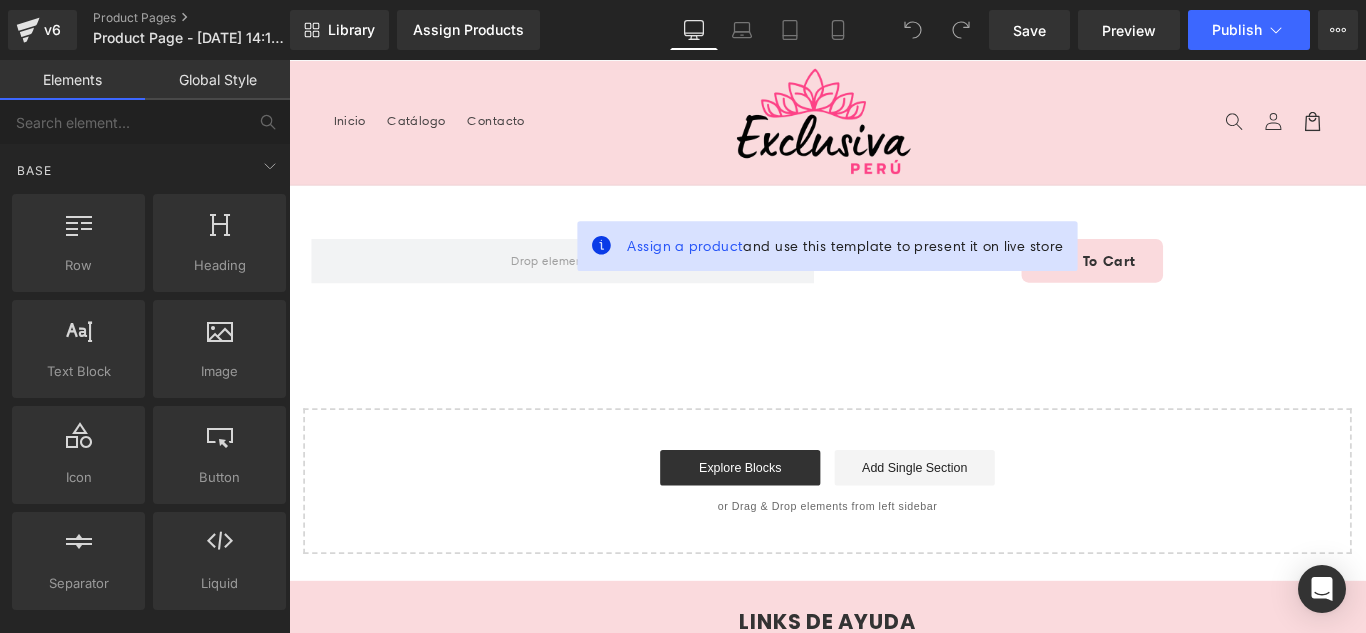 scroll, scrollTop: 0, scrollLeft: 0, axis: both 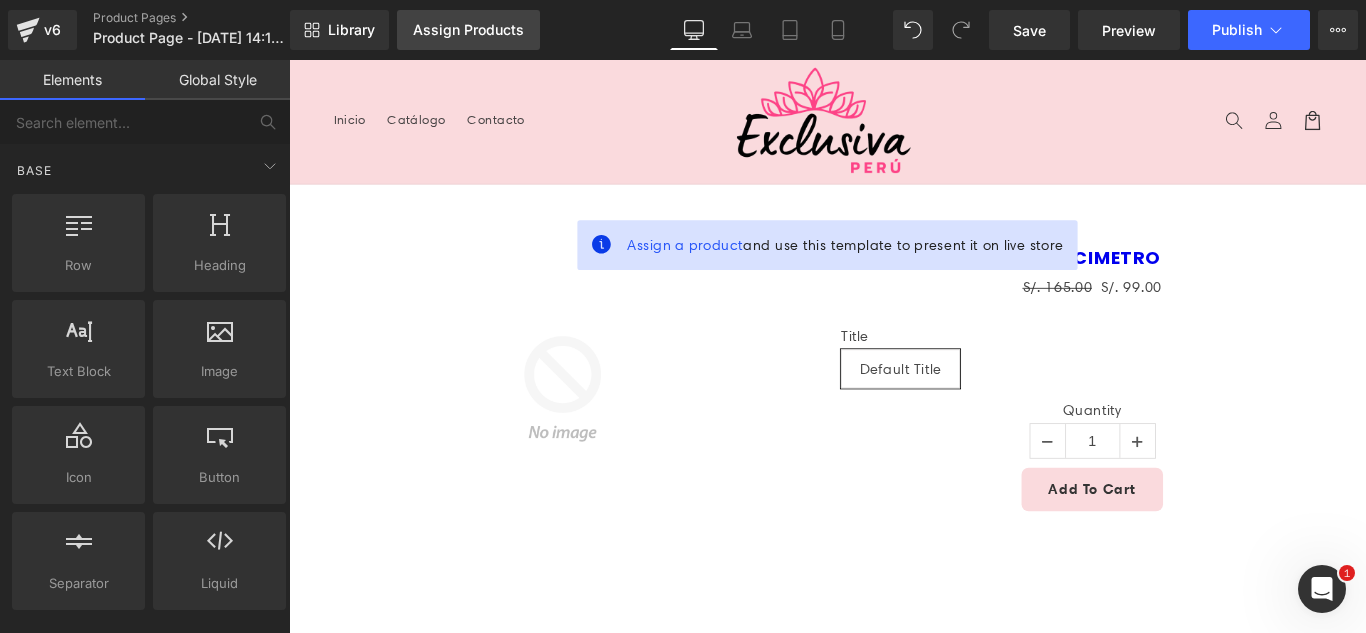 click on "Assign Products" at bounding box center [468, 30] 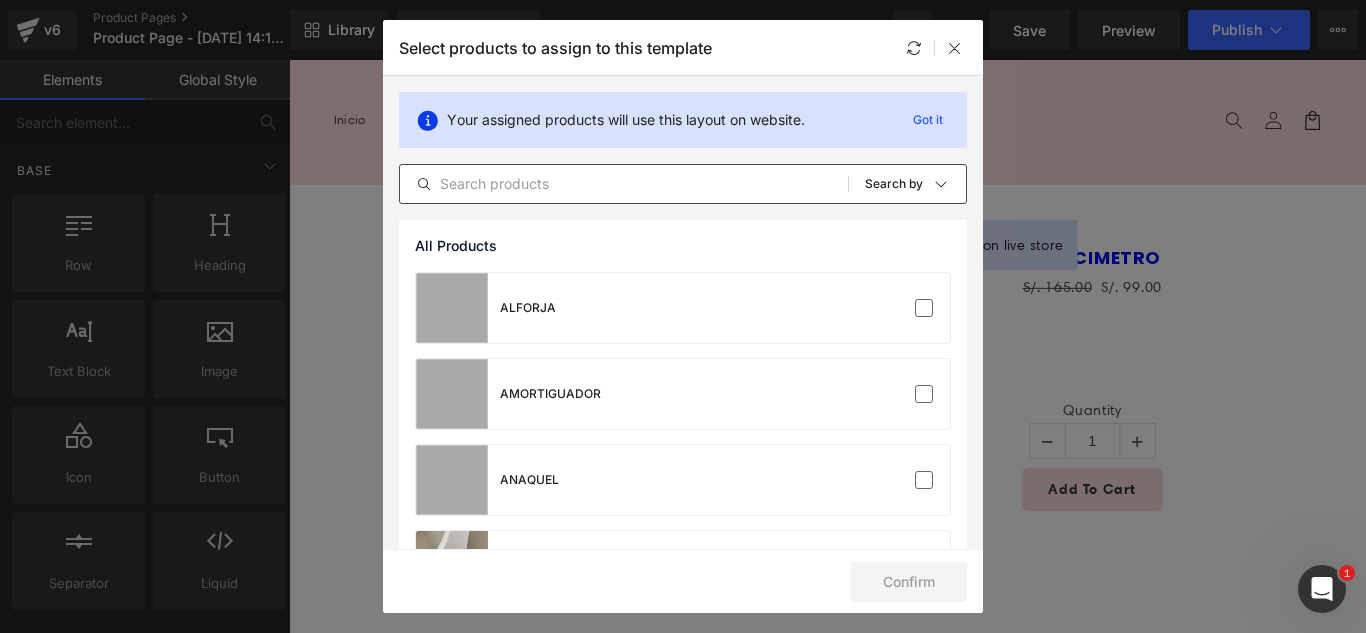 click at bounding box center [624, 184] 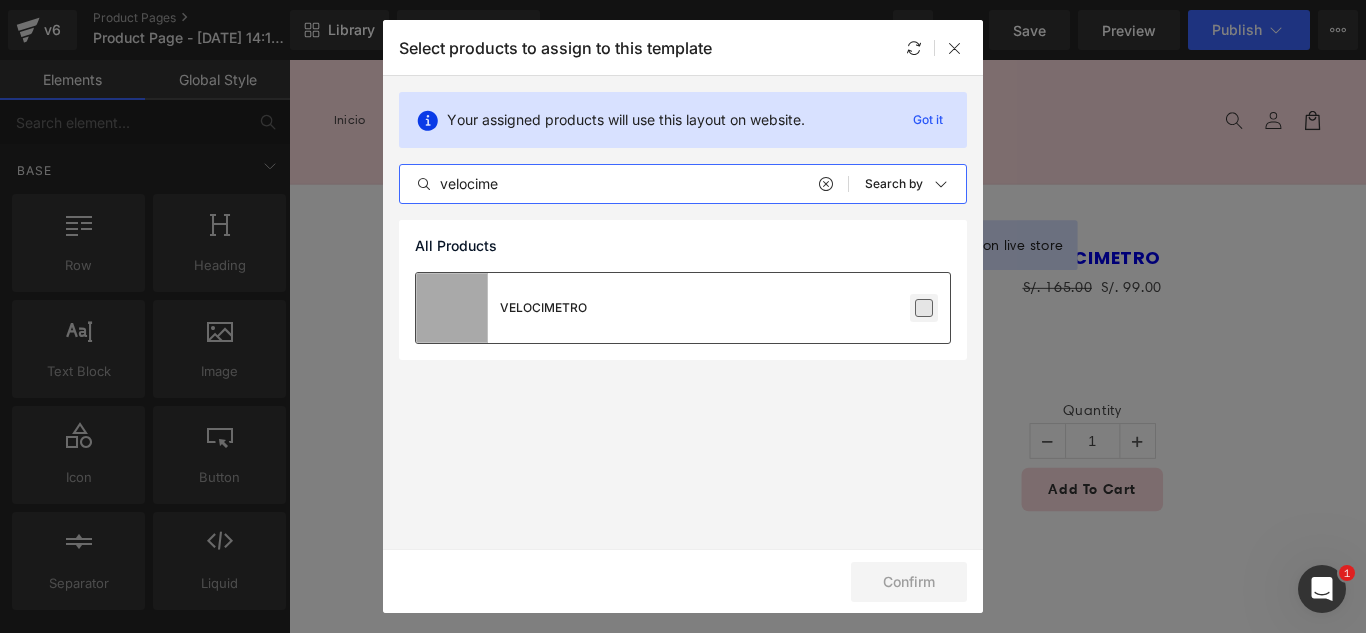 type on "velocime" 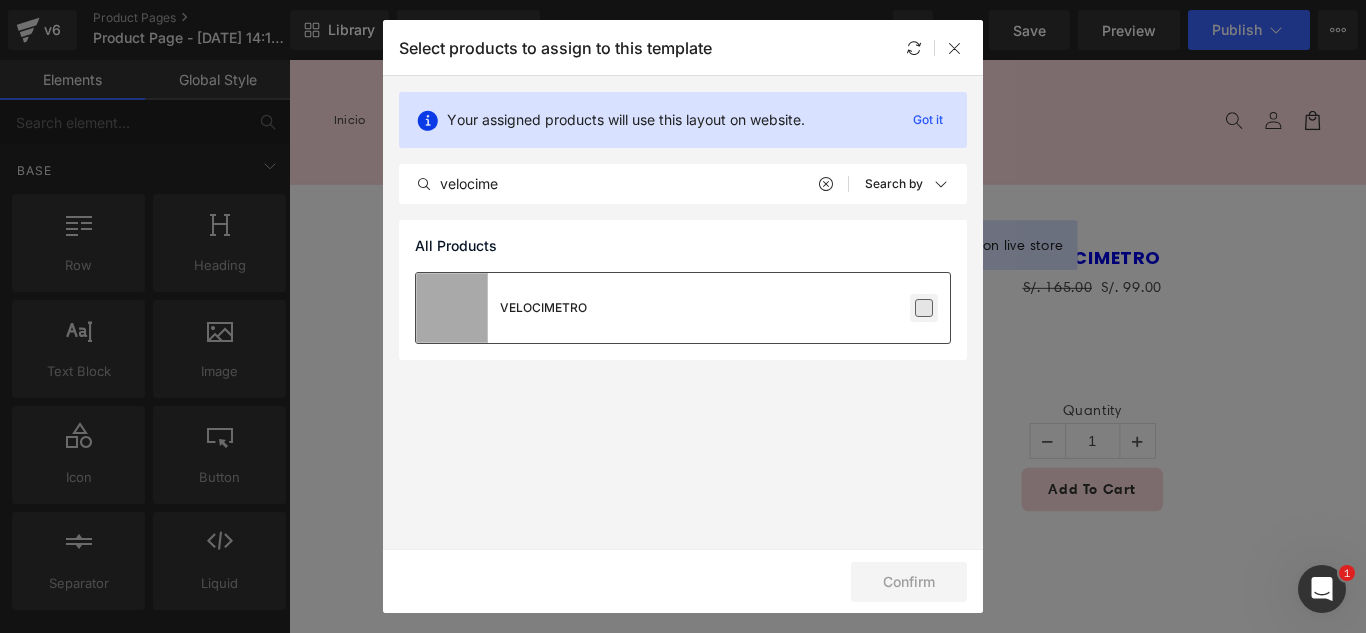 click at bounding box center (924, 308) 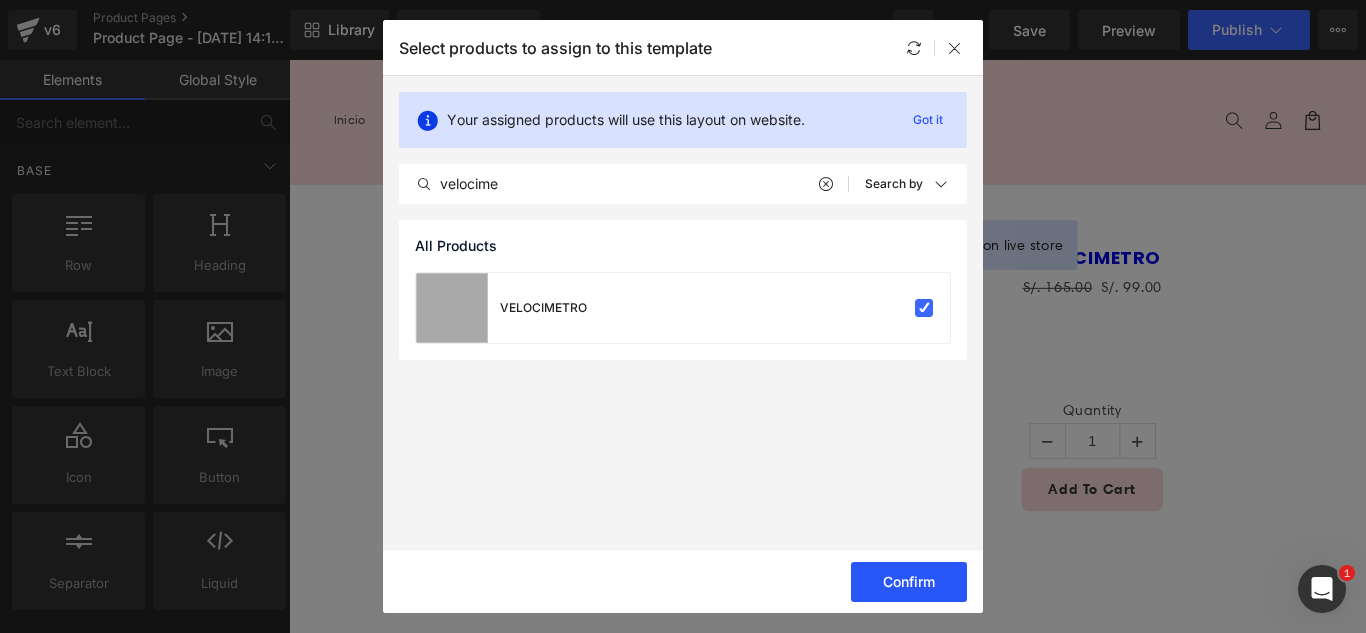 click on "Confirm" at bounding box center (909, 582) 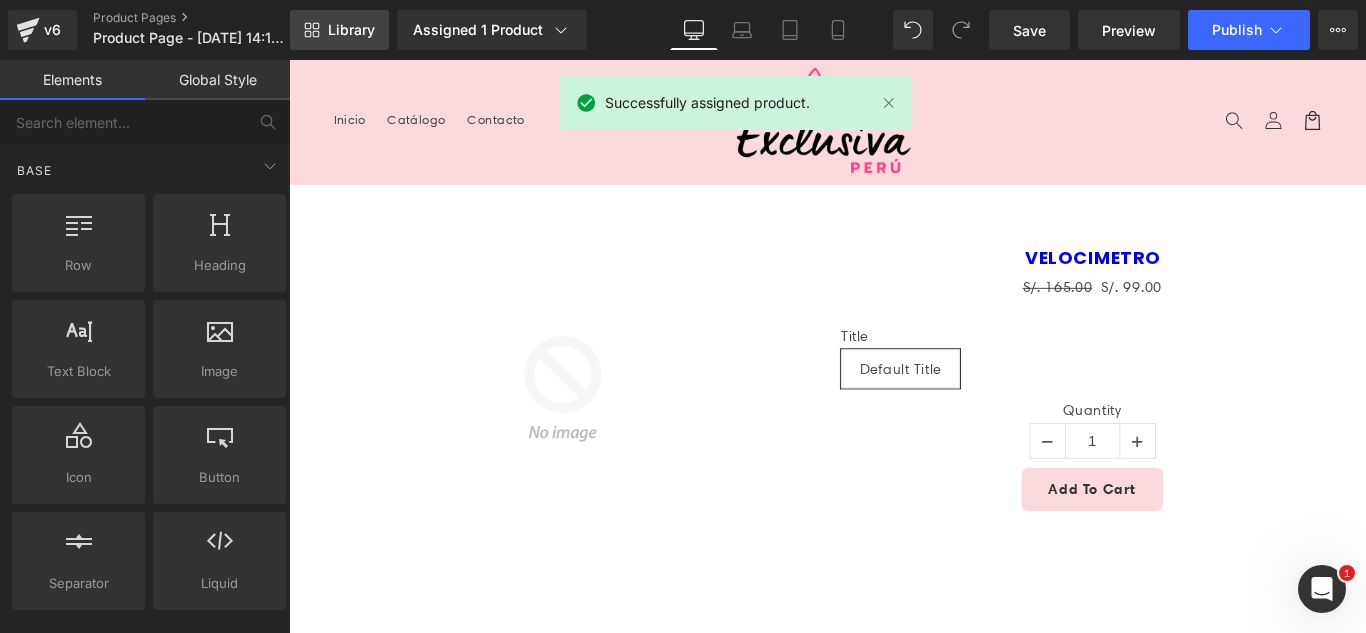 click on "Library" at bounding box center (351, 30) 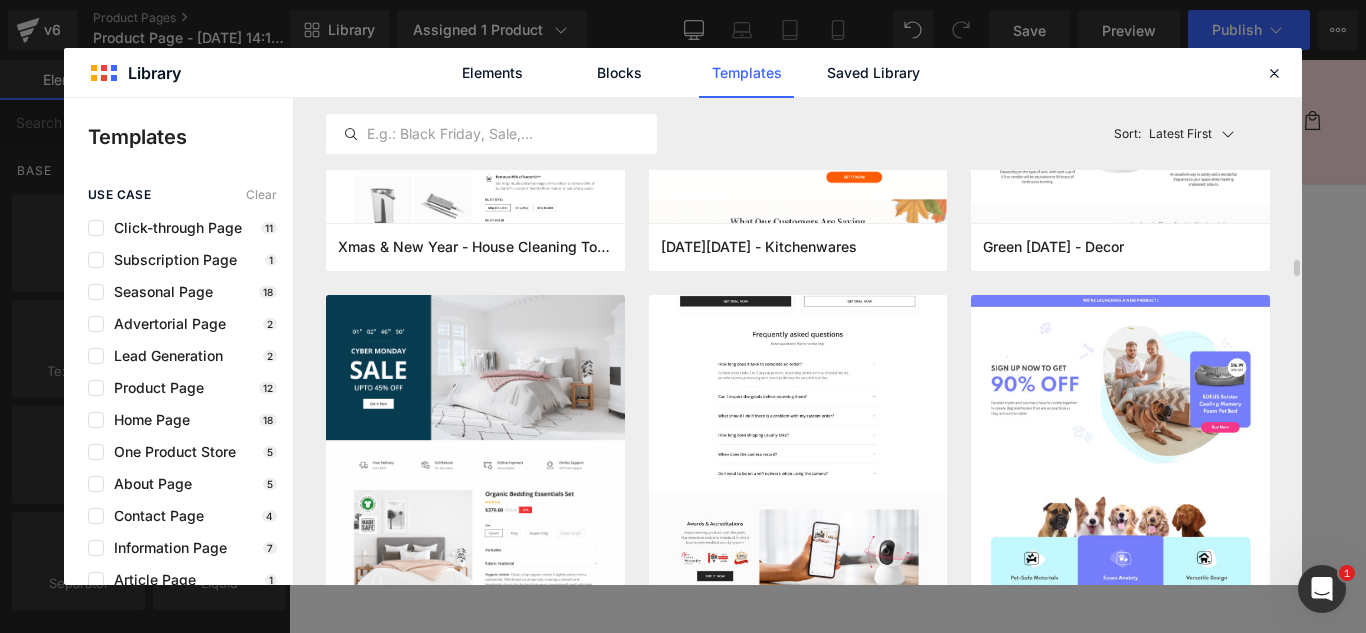 scroll, scrollTop: 4400, scrollLeft: 0, axis: vertical 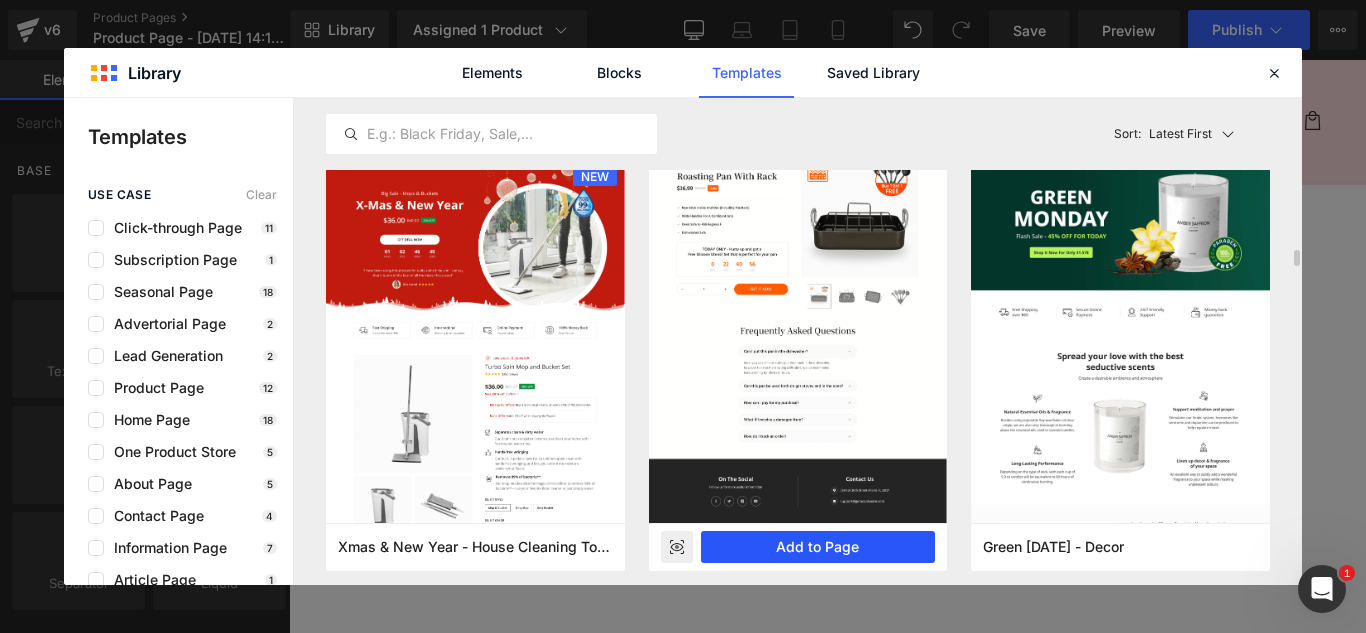 drag, startPoint x: 837, startPoint y: 545, endPoint x: 615, endPoint y: 543, distance: 222.009 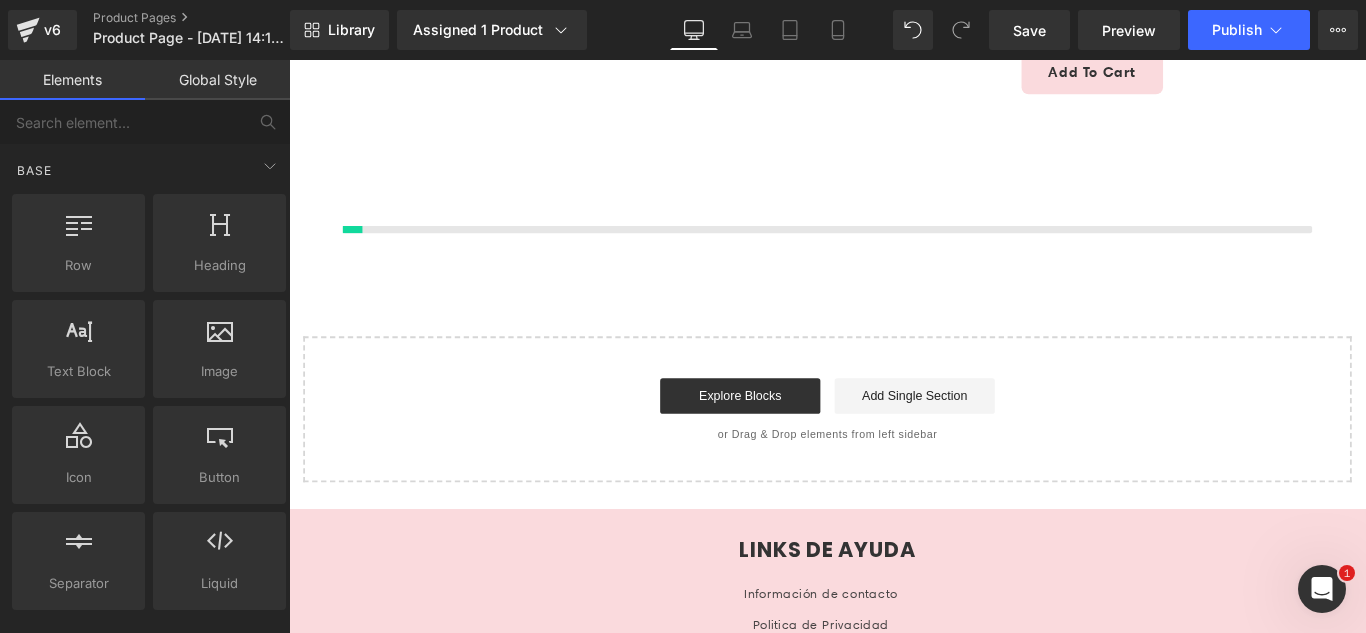 scroll, scrollTop: 475, scrollLeft: 0, axis: vertical 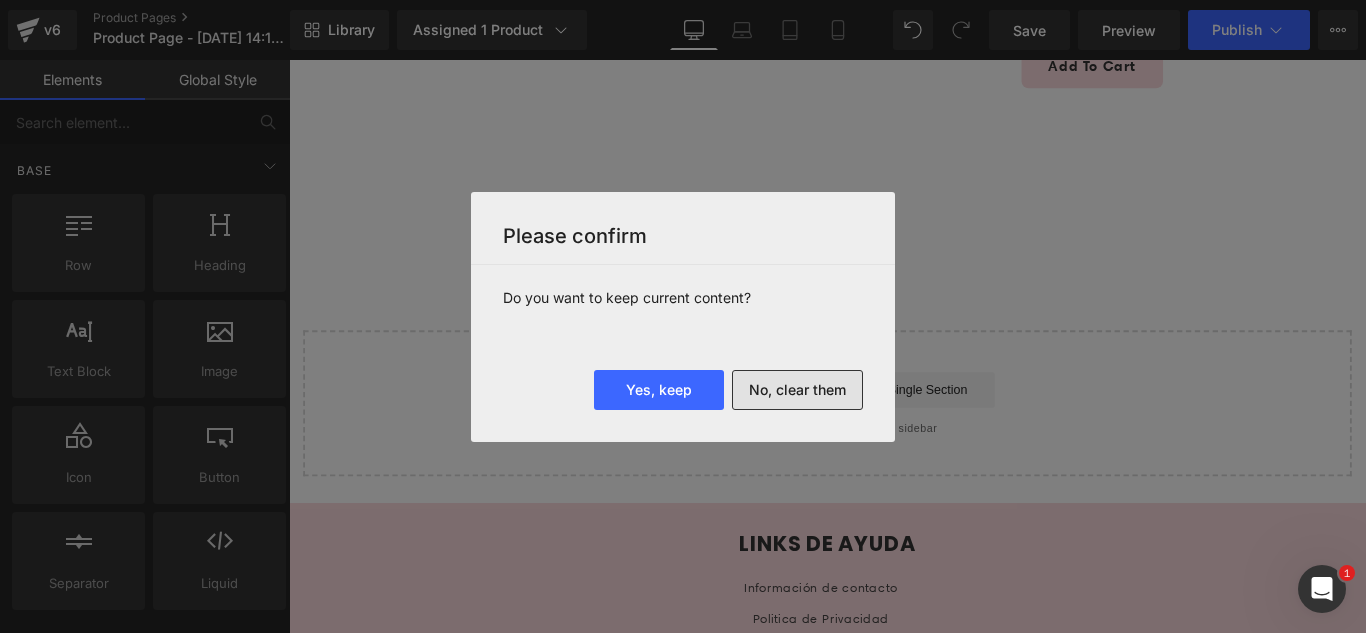 click on "No, clear them" at bounding box center [797, 390] 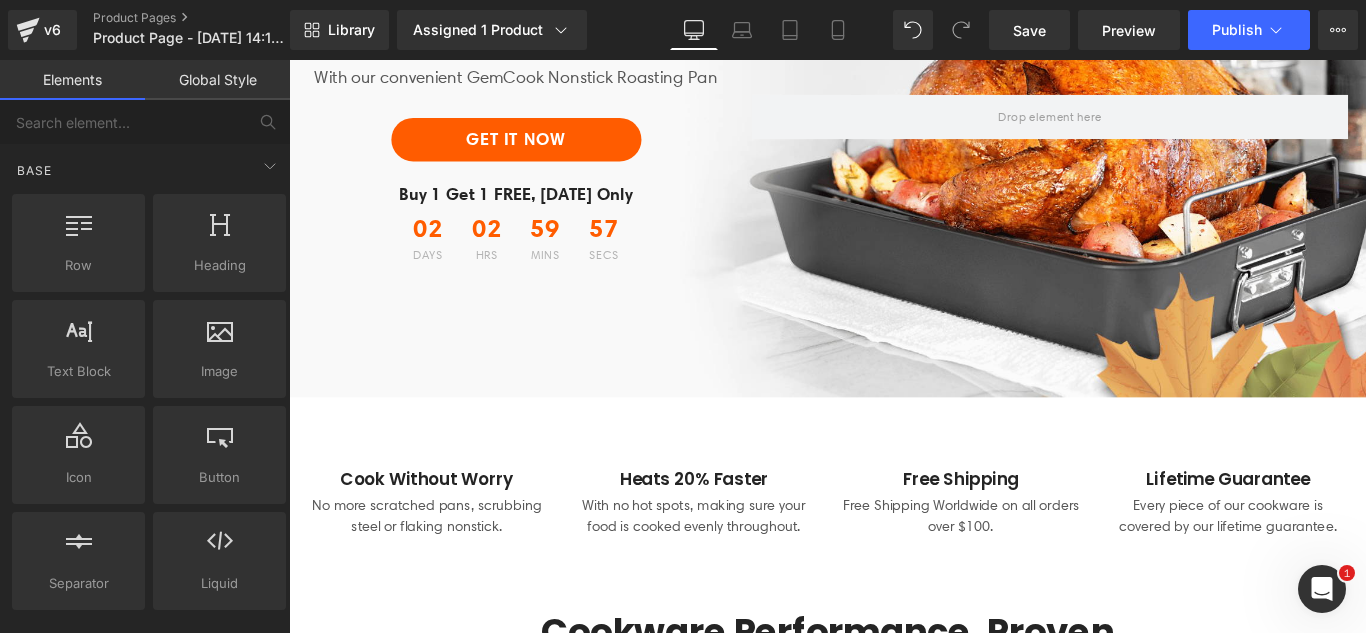 scroll, scrollTop: 0, scrollLeft: 0, axis: both 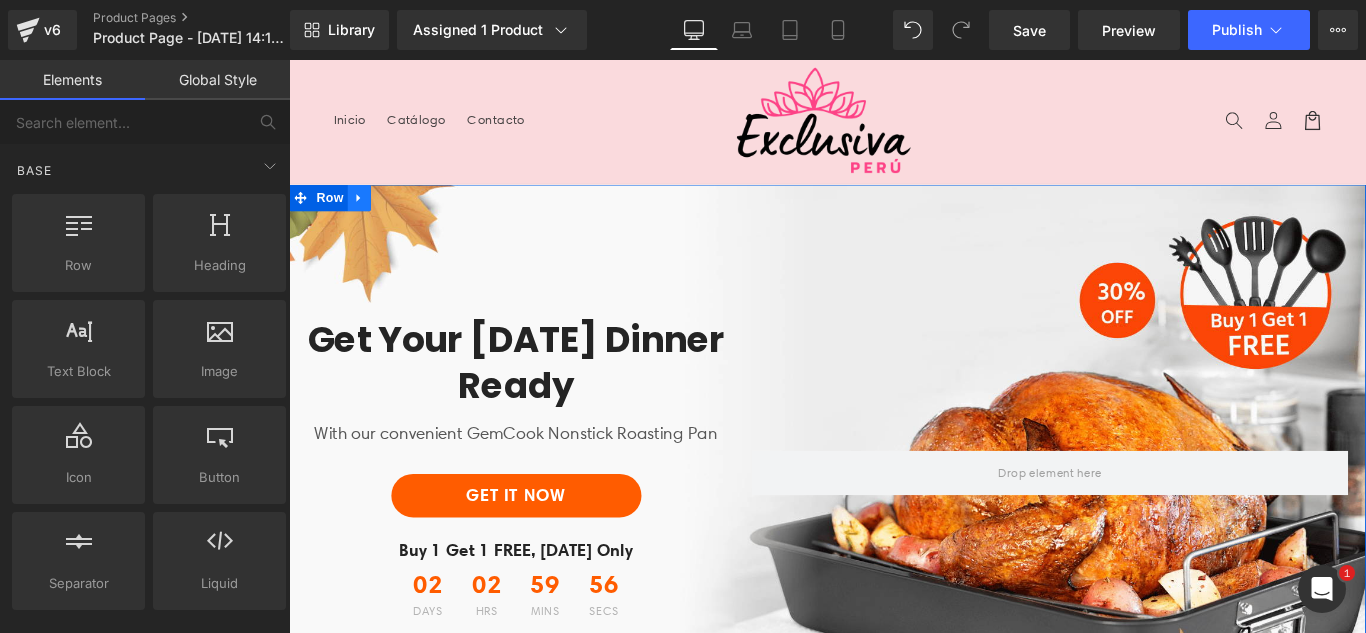 click 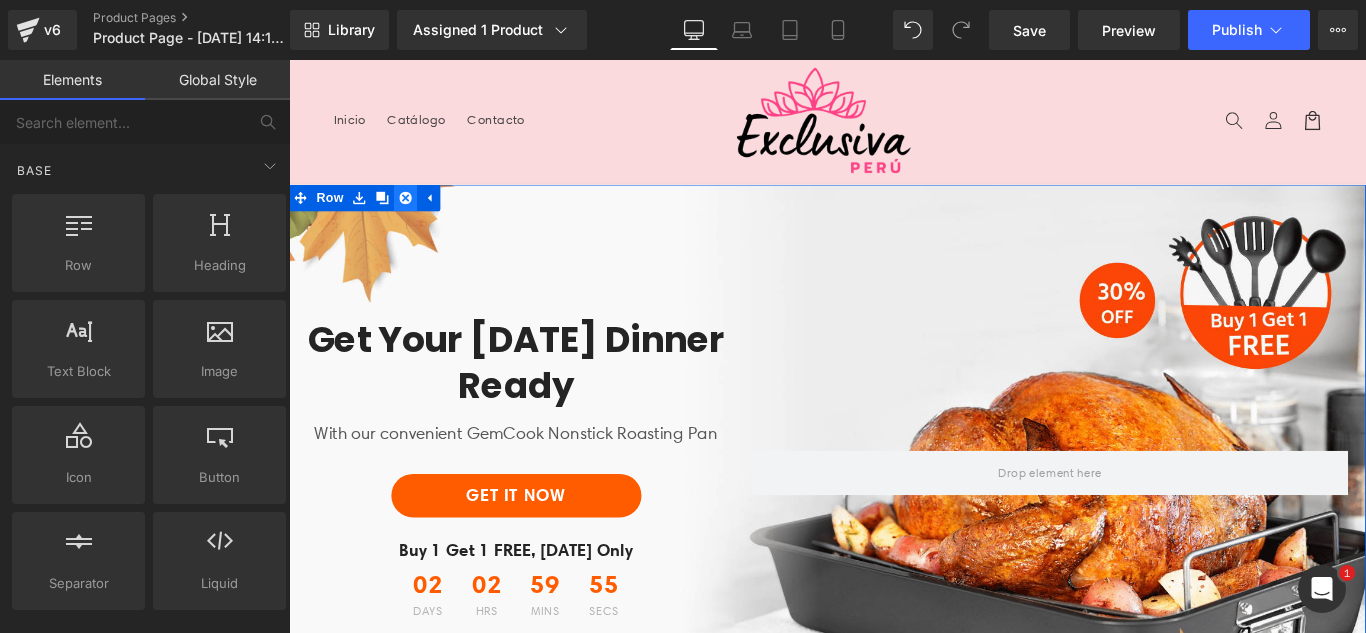 click 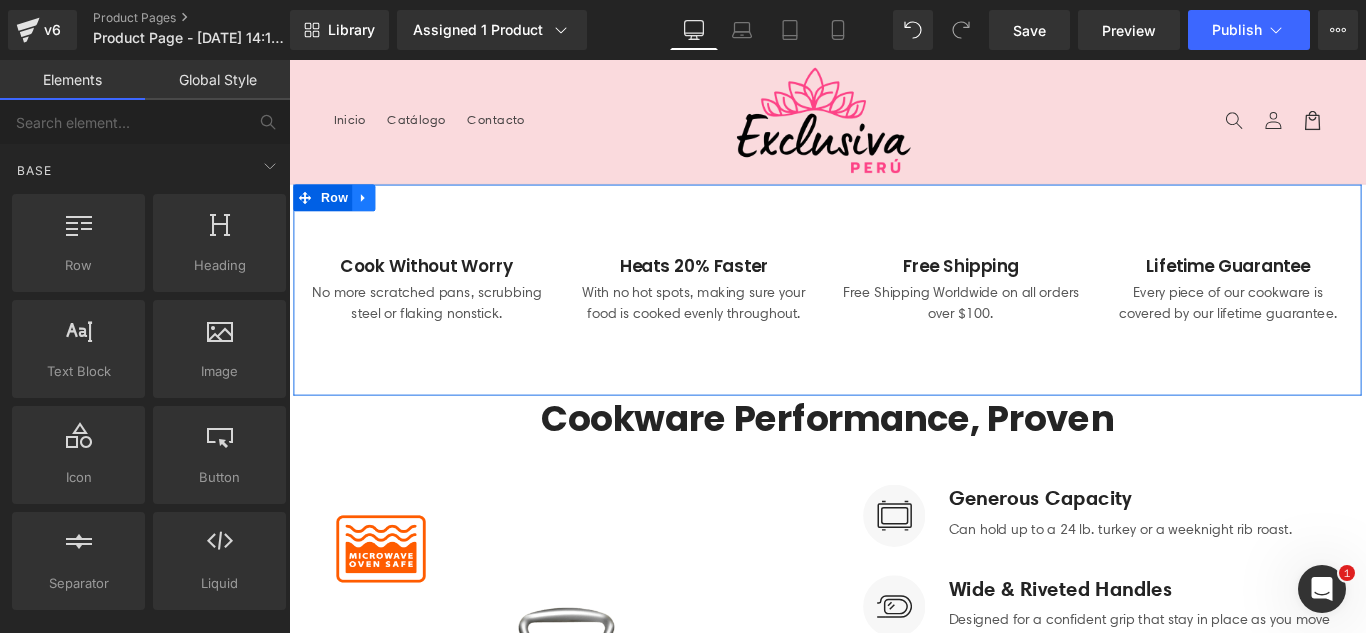 click at bounding box center (373, 215) 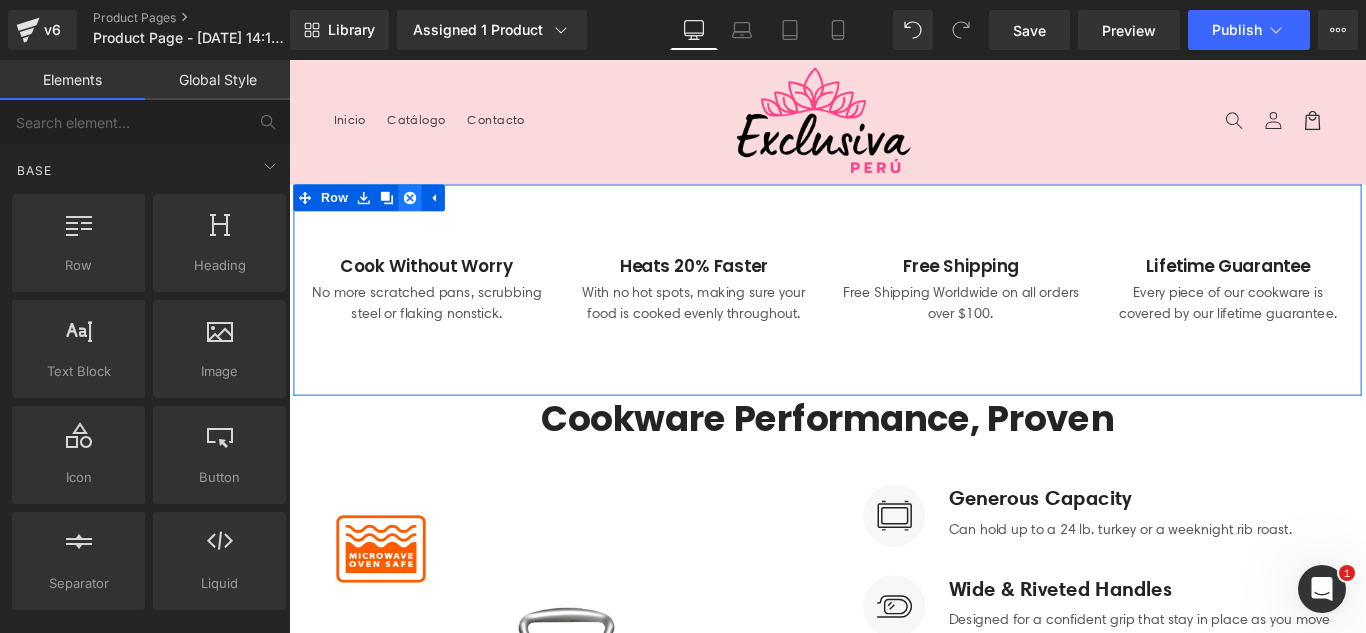 click 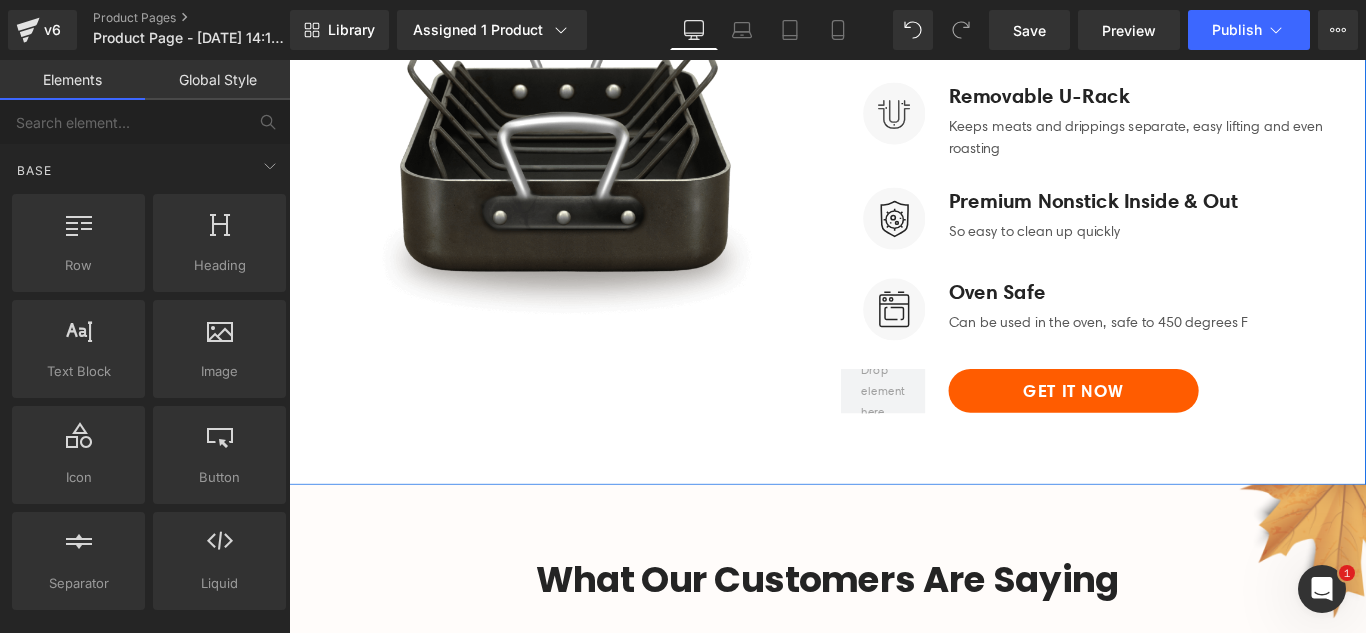 scroll, scrollTop: 700, scrollLeft: 0, axis: vertical 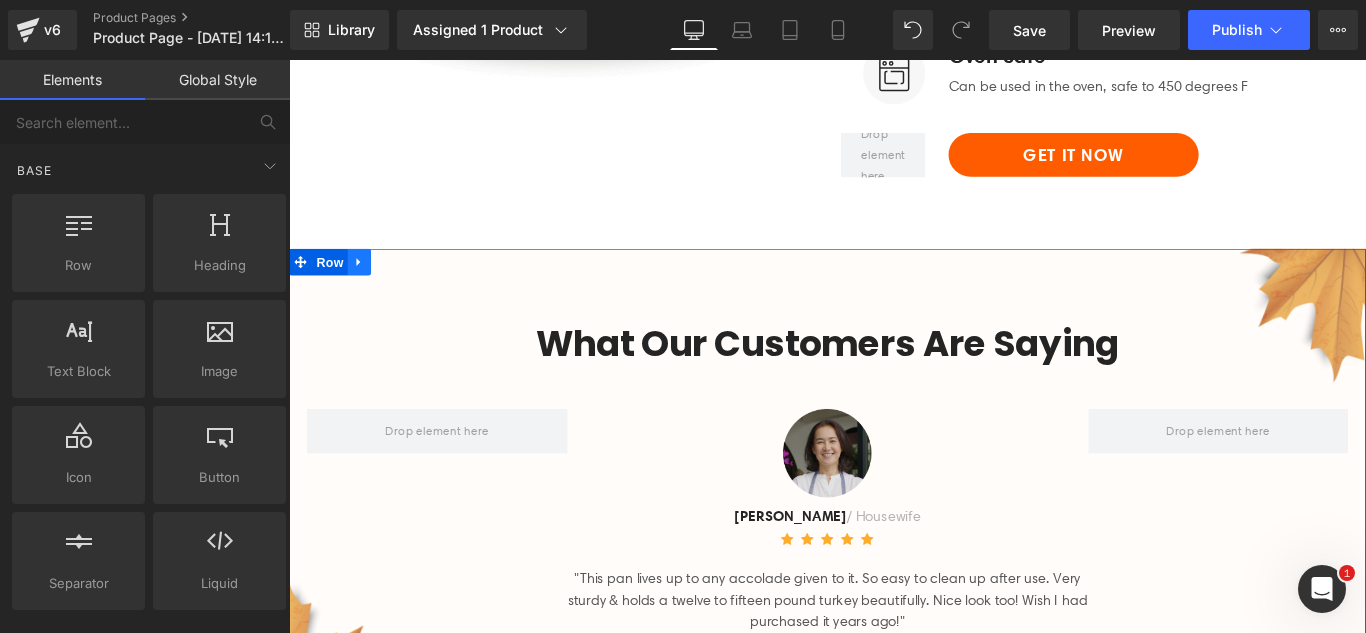 click 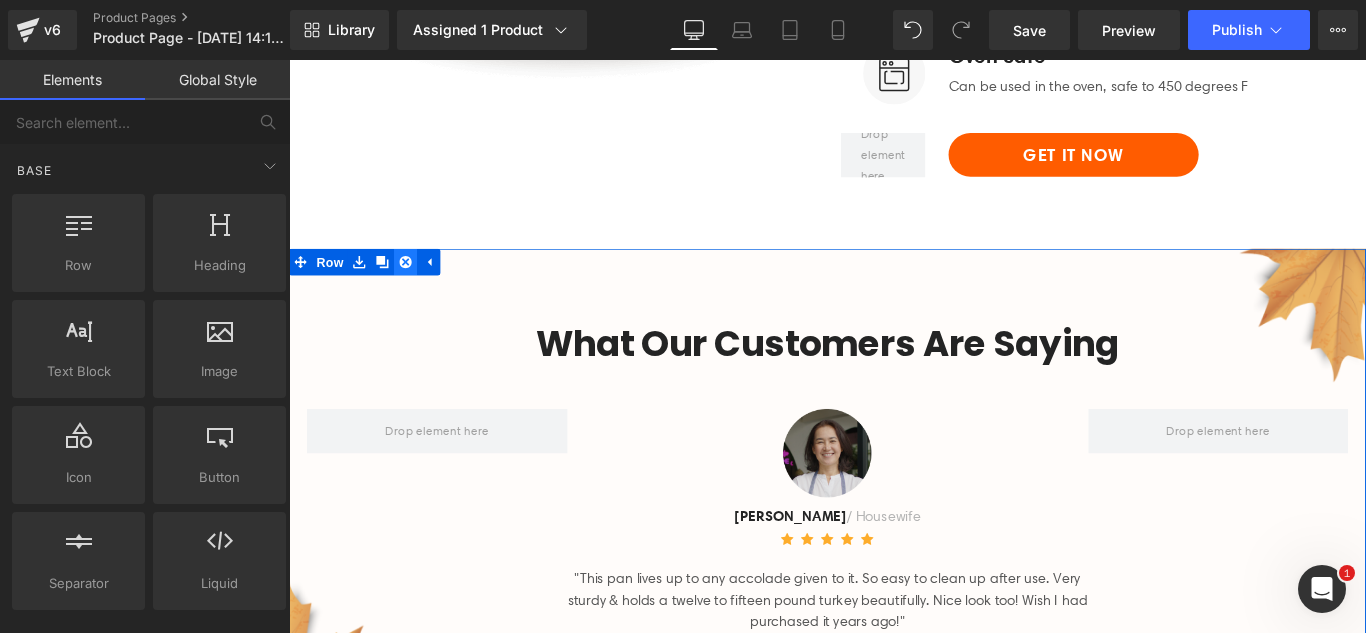 click 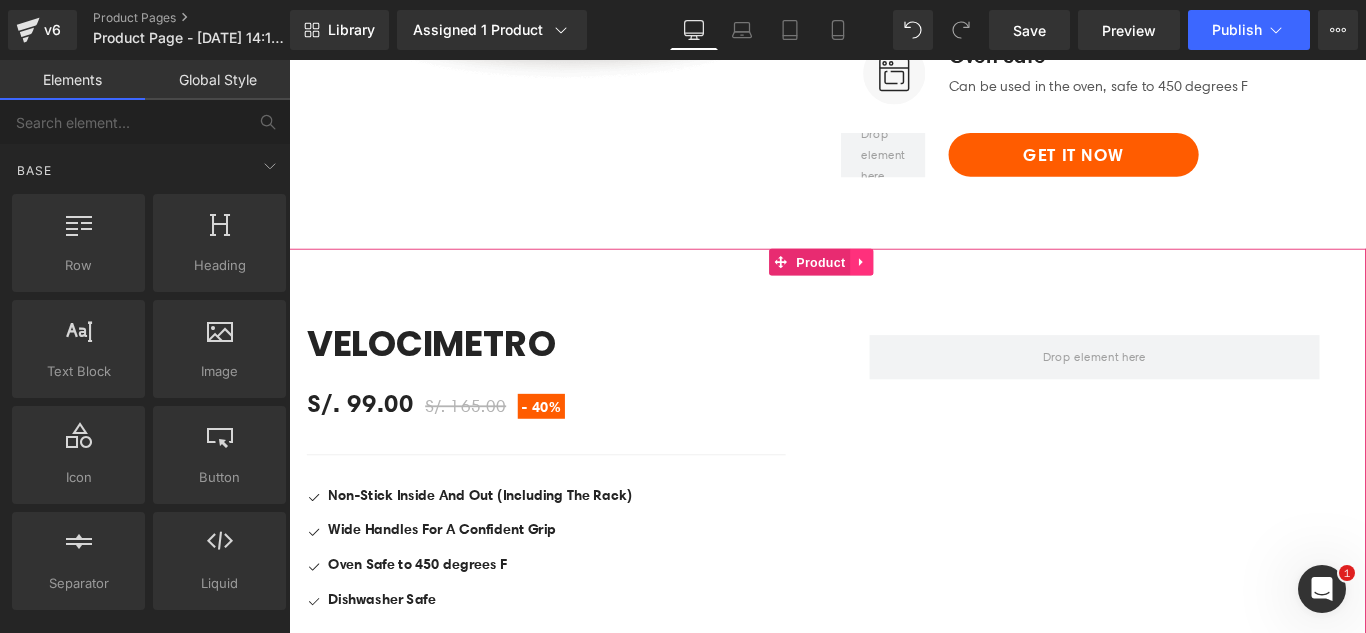 click 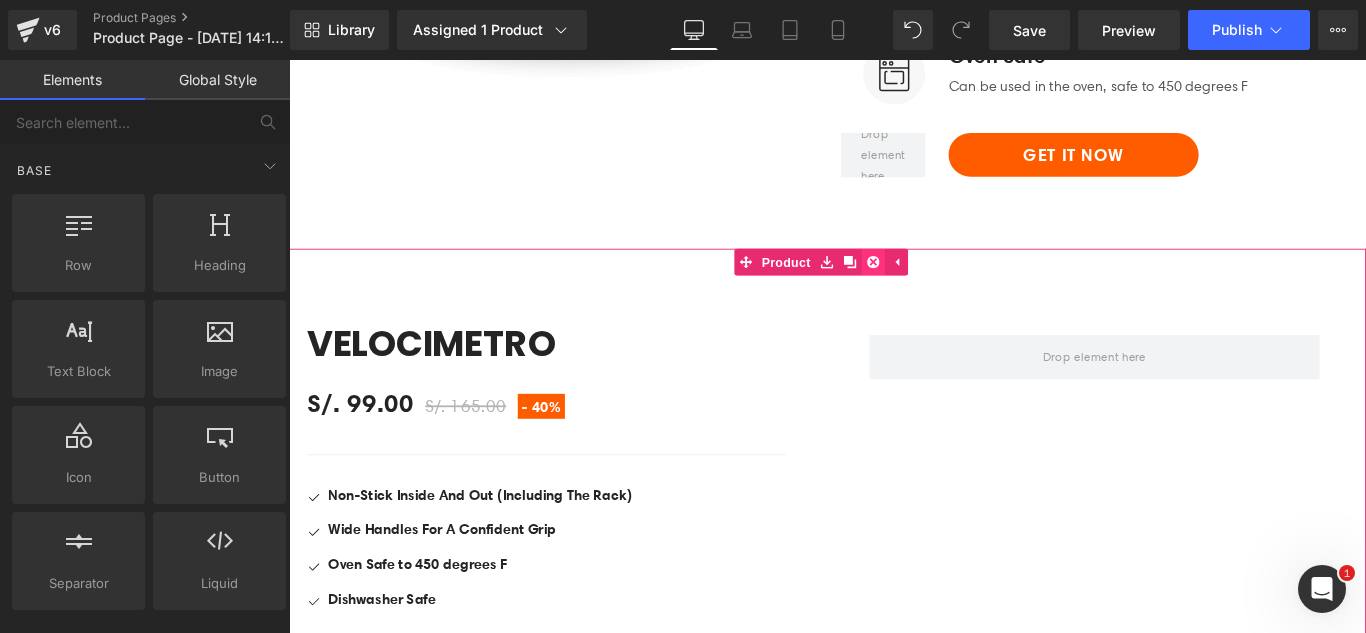 click 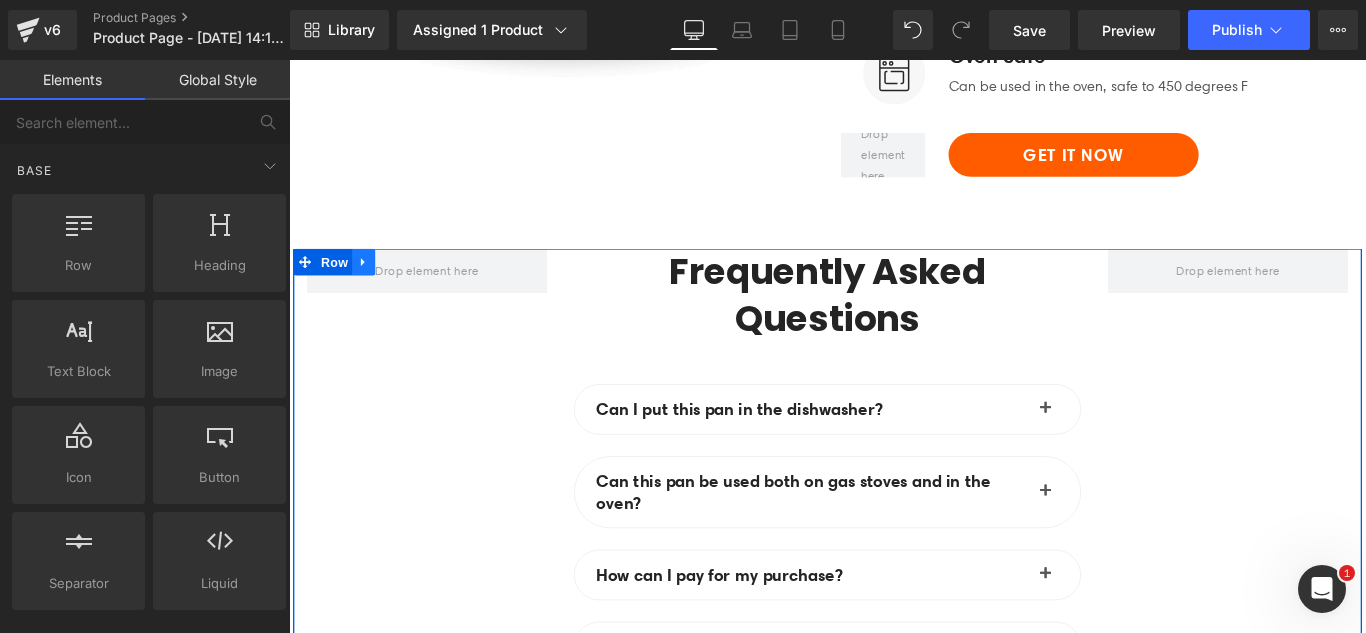 click 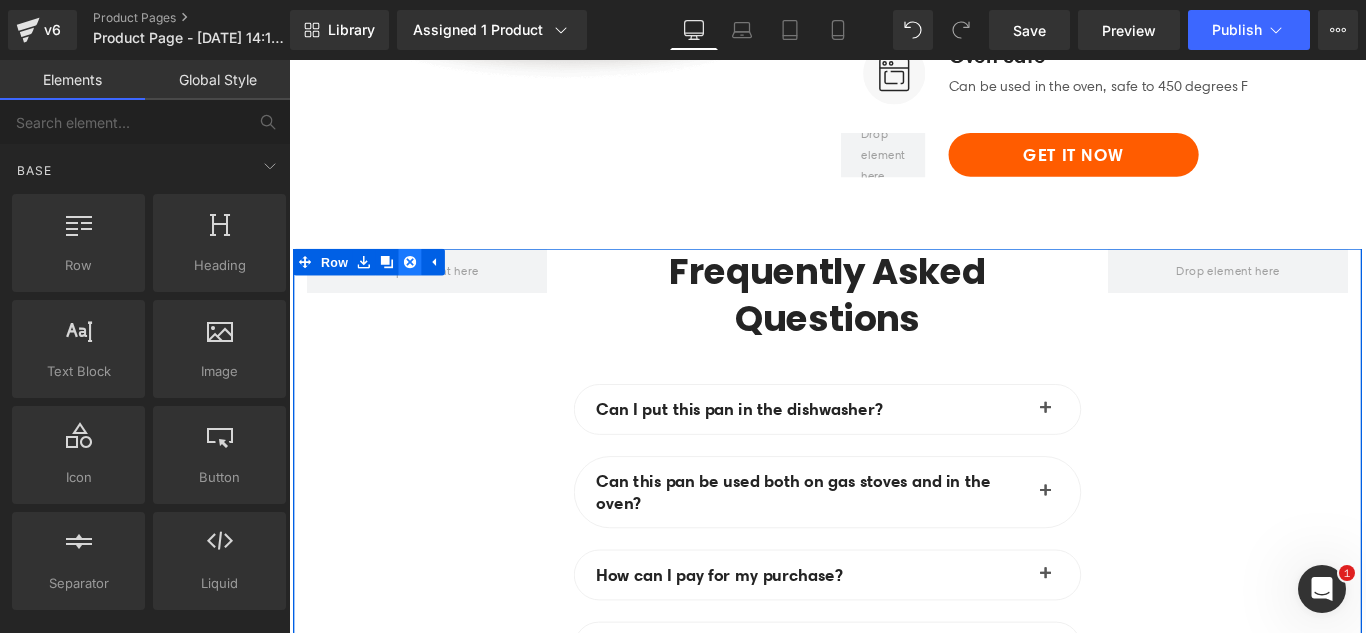 click at bounding box center [425, 287] 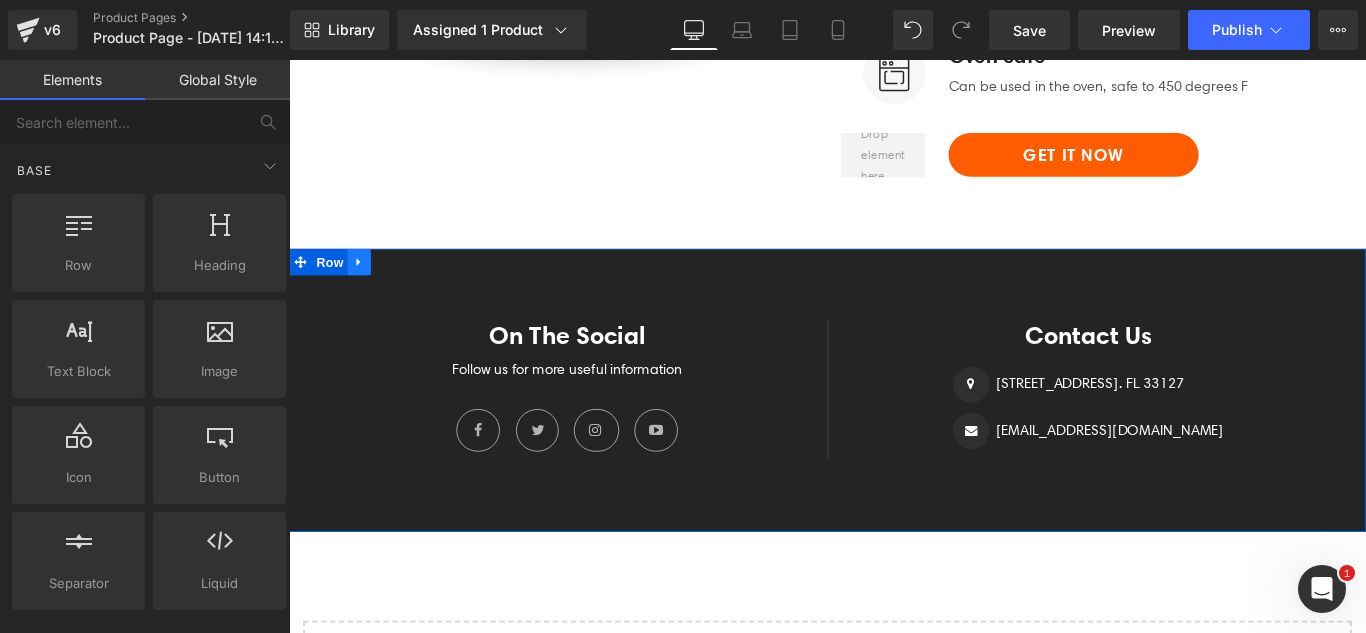 click 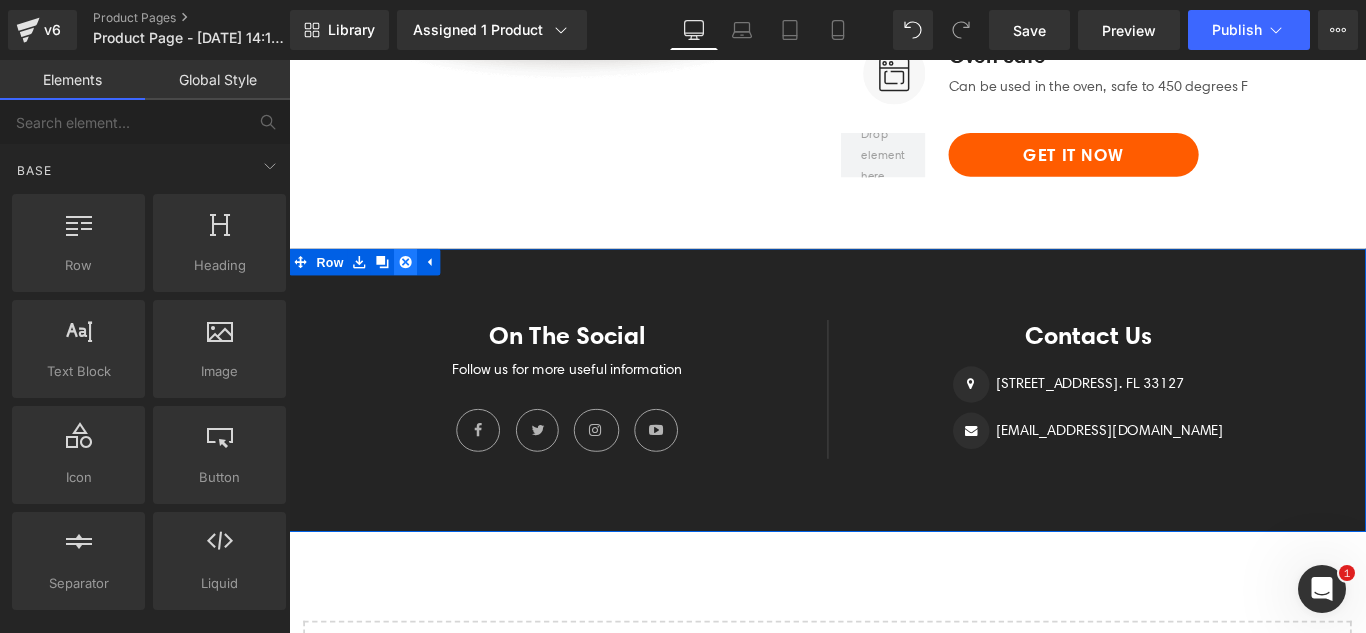 click at bounding box center [420, 287] 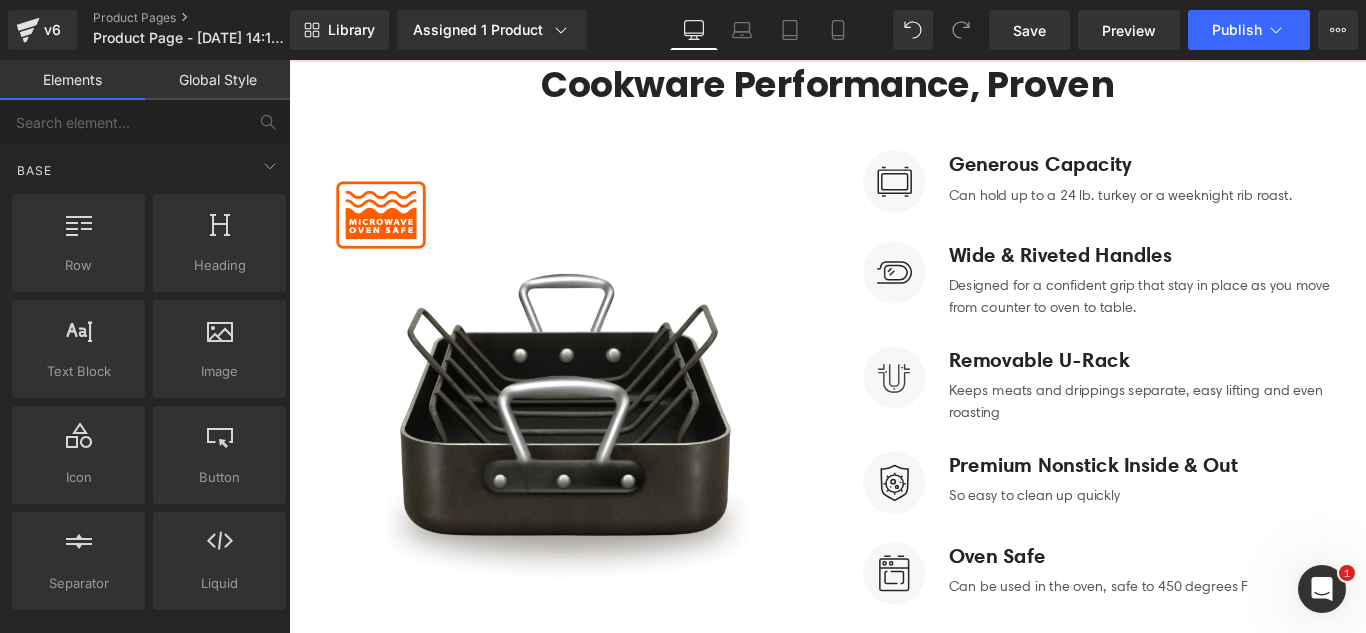 scroll, scrollTop: 0, scrollLeft: 0, axis: both 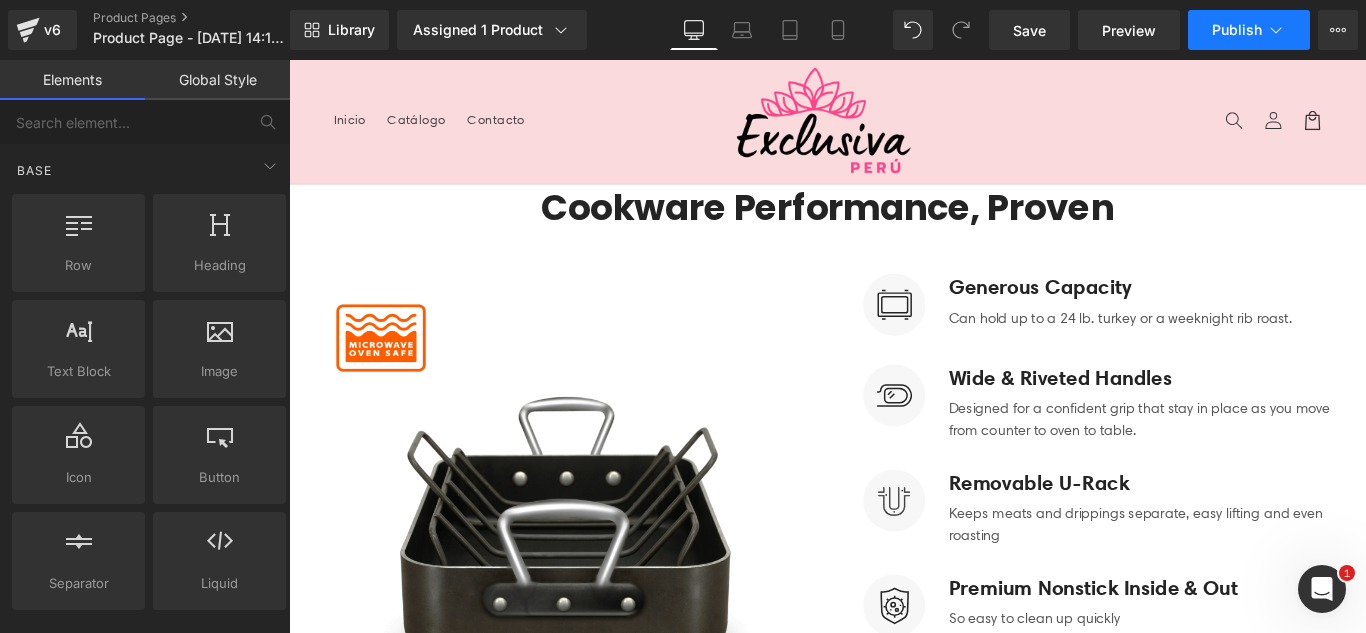click on "Publish" at bounding box center (1249, 30) 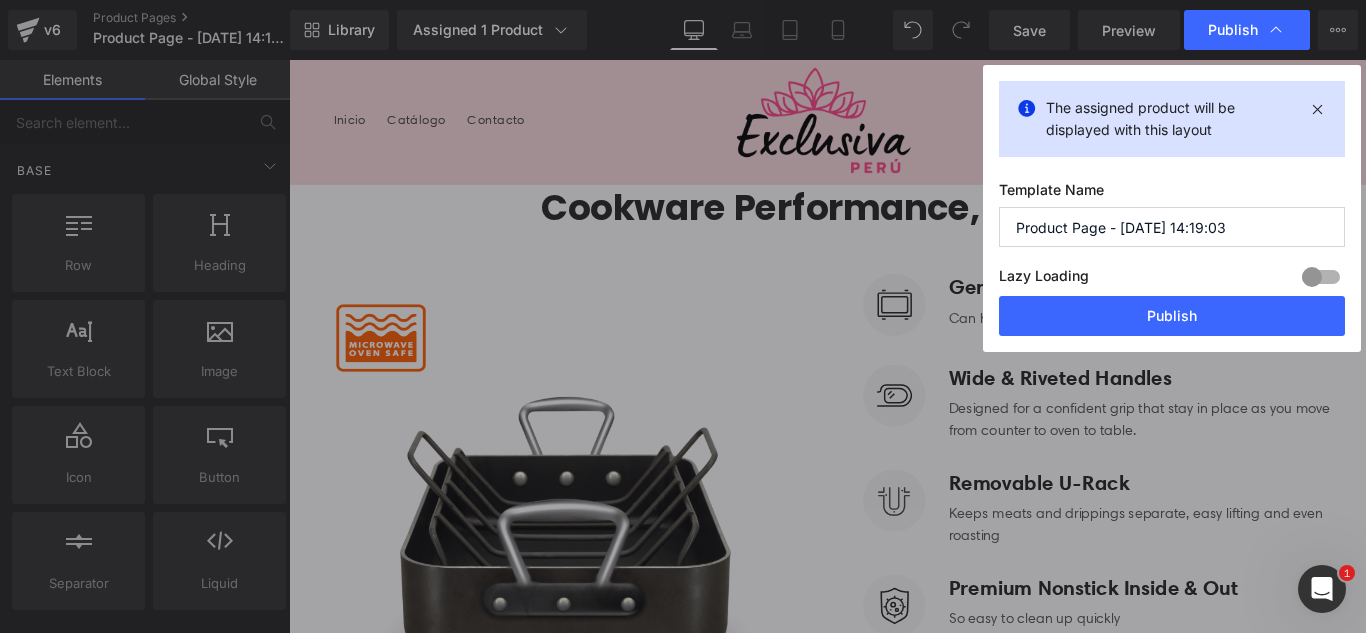 click on "Product Page - Jul 18, 14:19:03" at bounding box center [1172, 227] 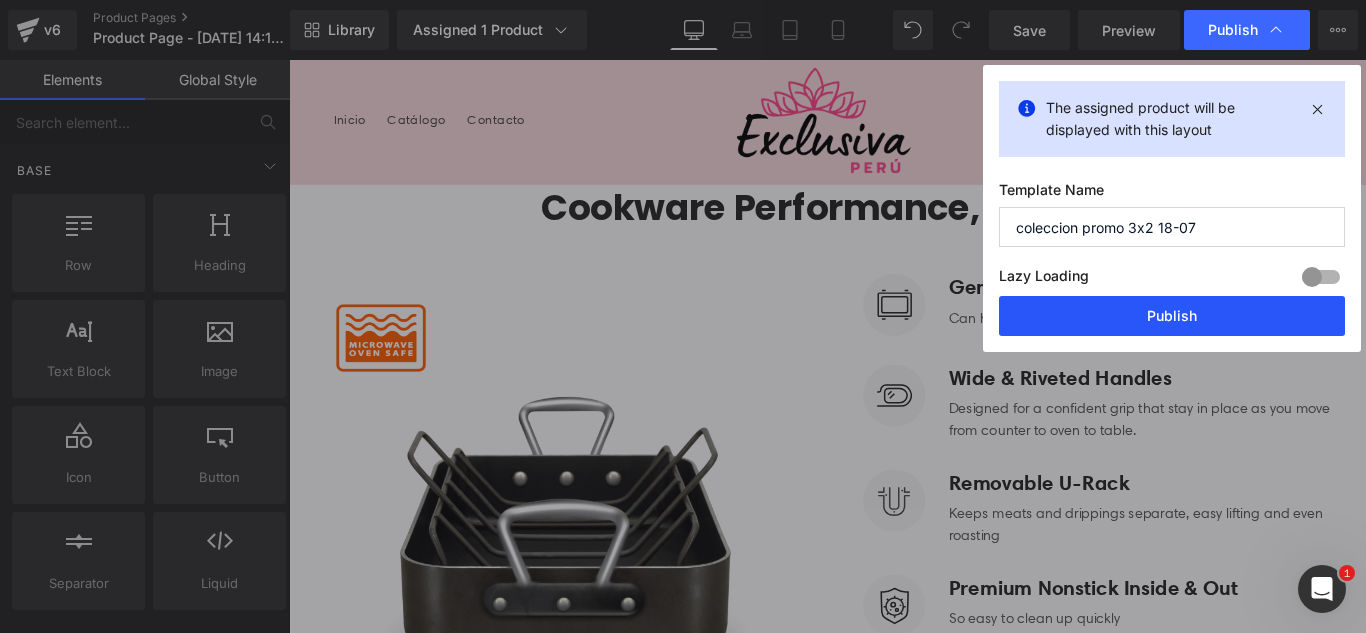 type on "coleccion promo 3x2 18-07" 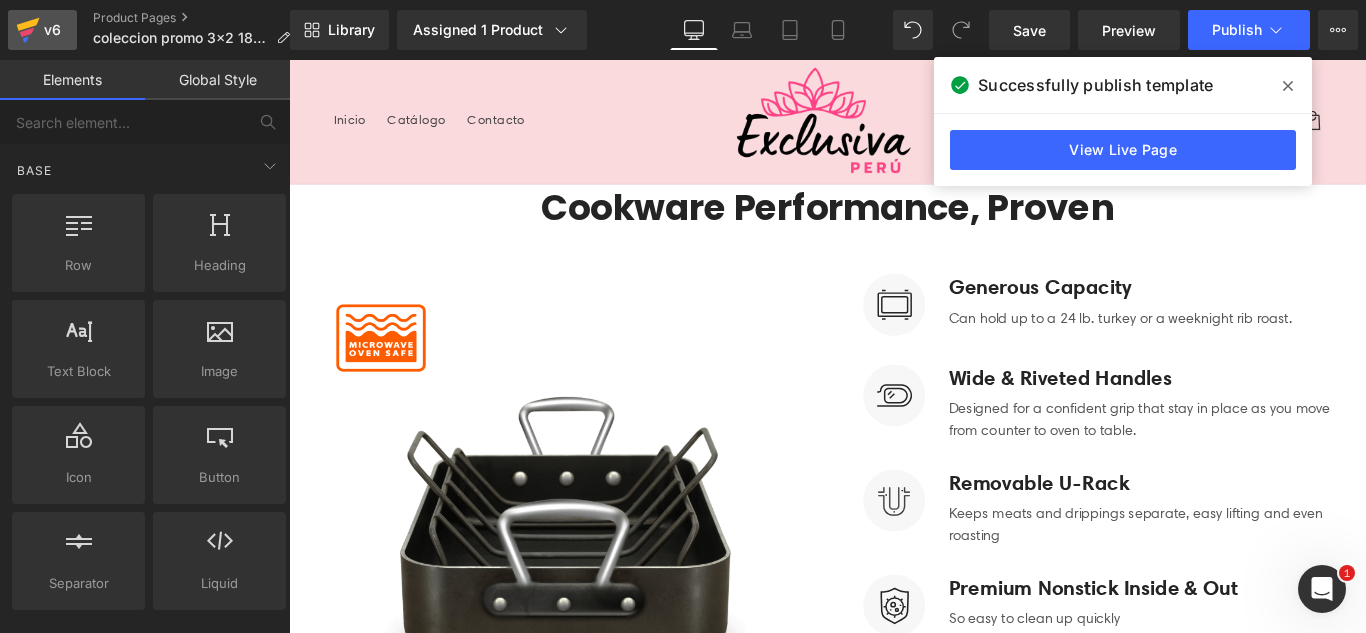 click 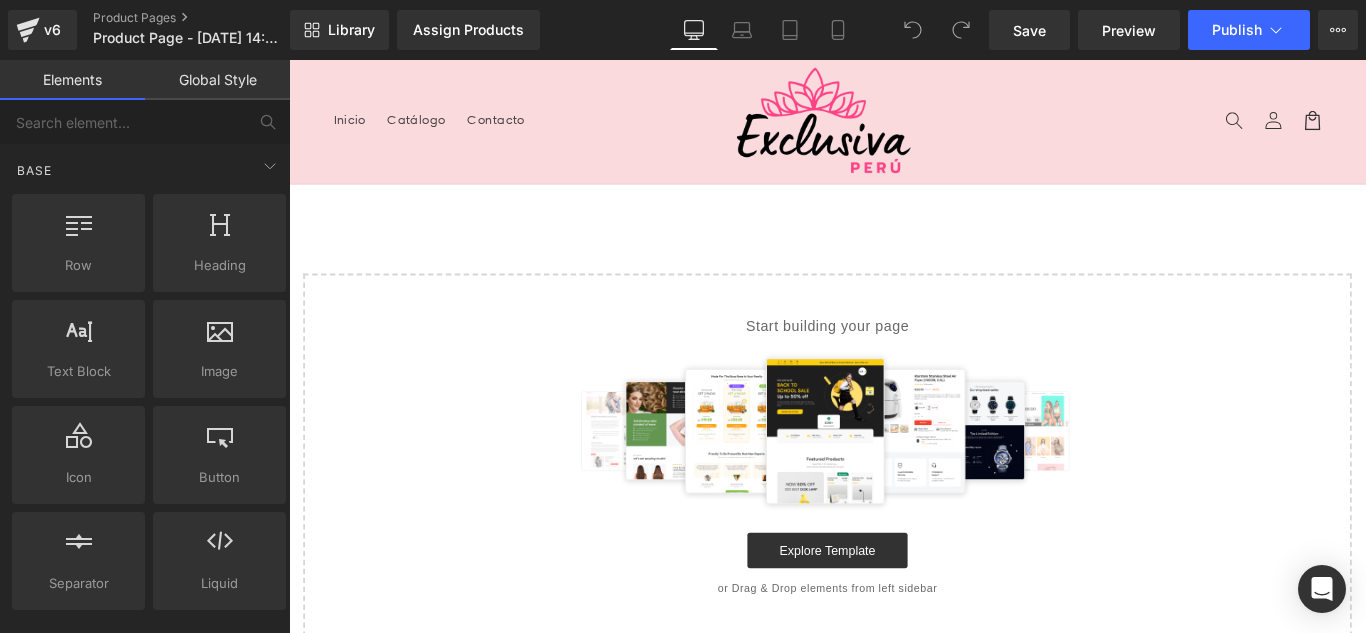 scroll, scrollTop: 0, scrollLeft: 0, axis: both 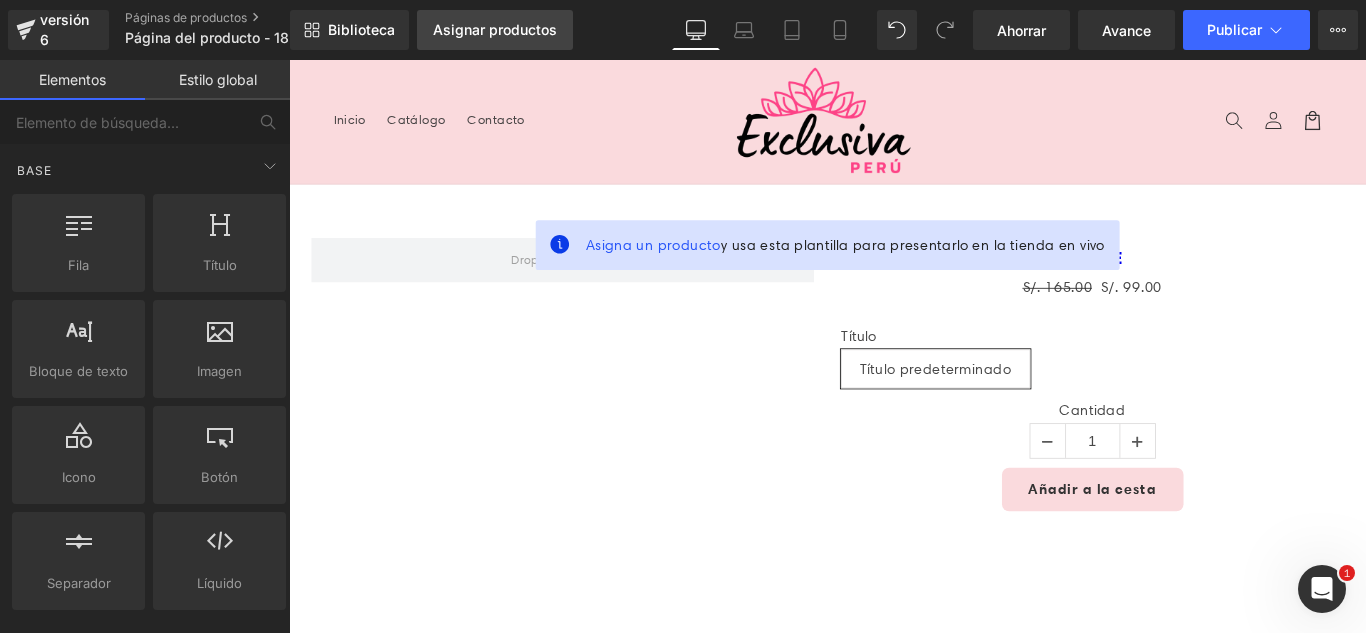 click on "Asignar productos" at bounding box center (495, 29) 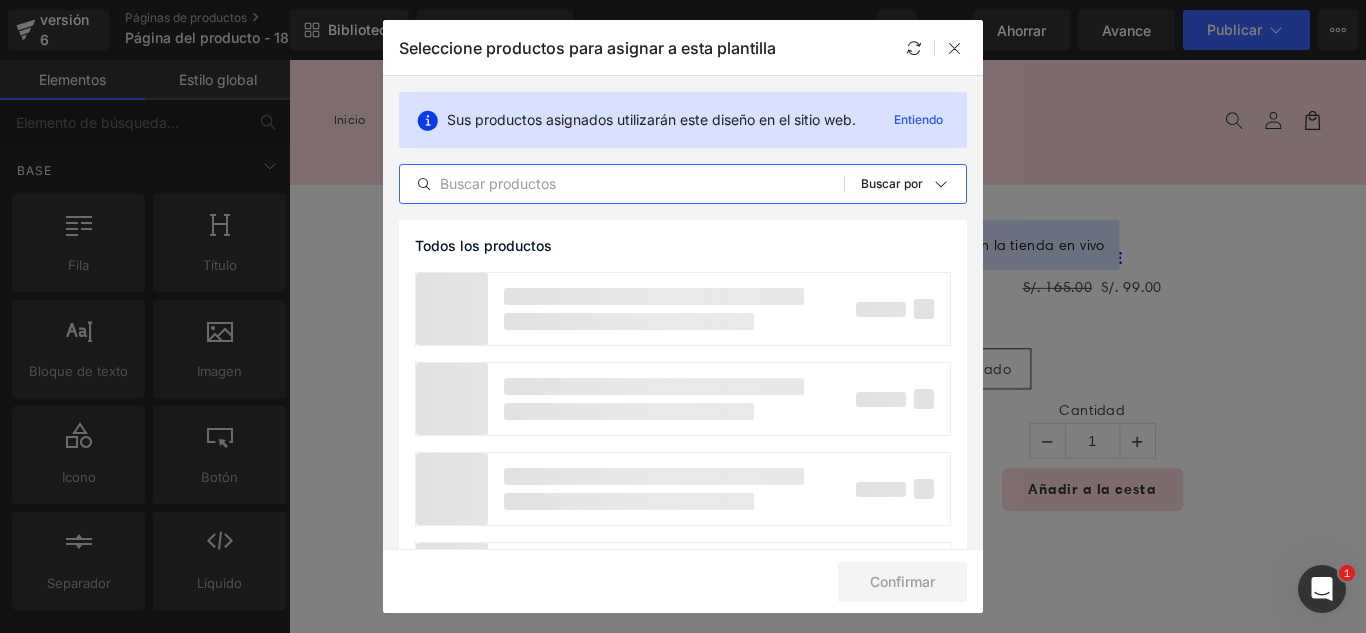 click at bounding box center [622, 184] 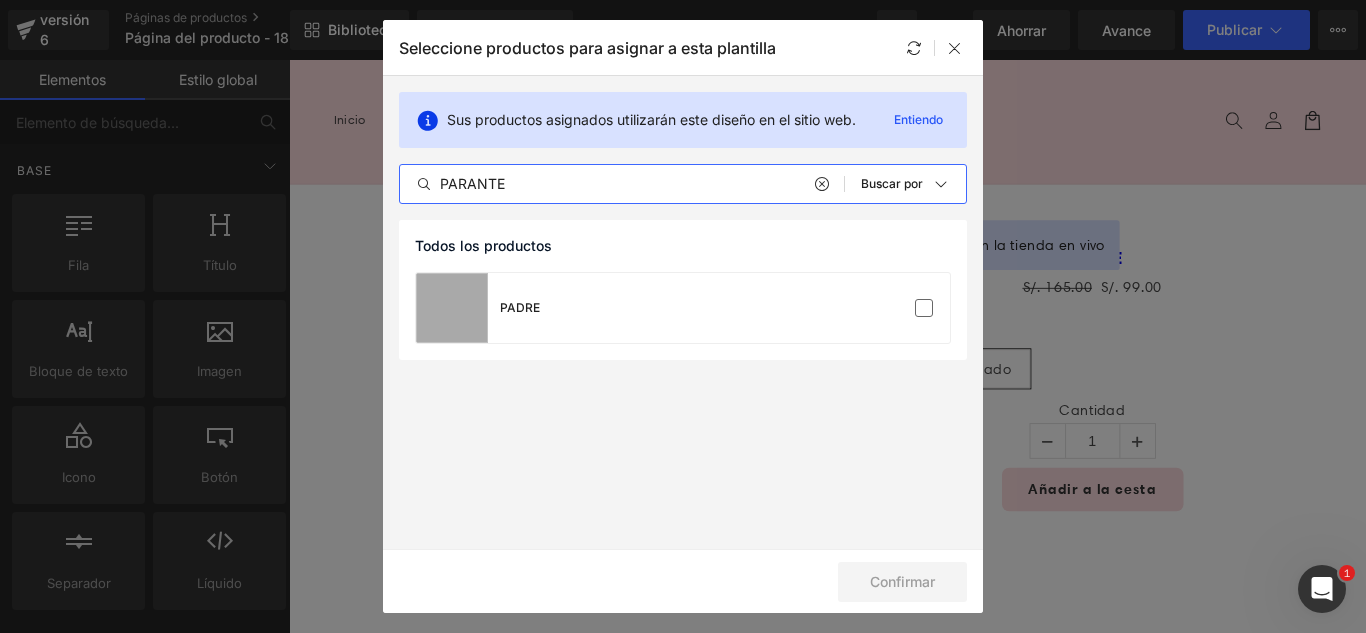type on "PARANTE" 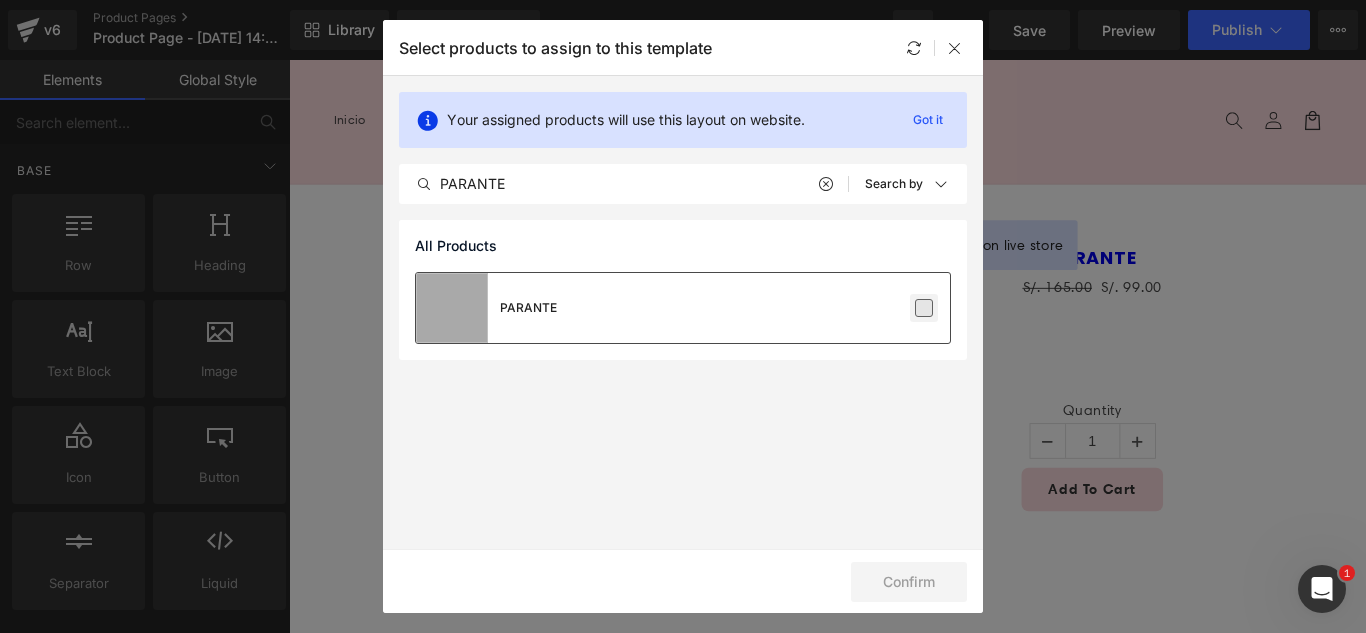 click at bounding box center (924, 308) 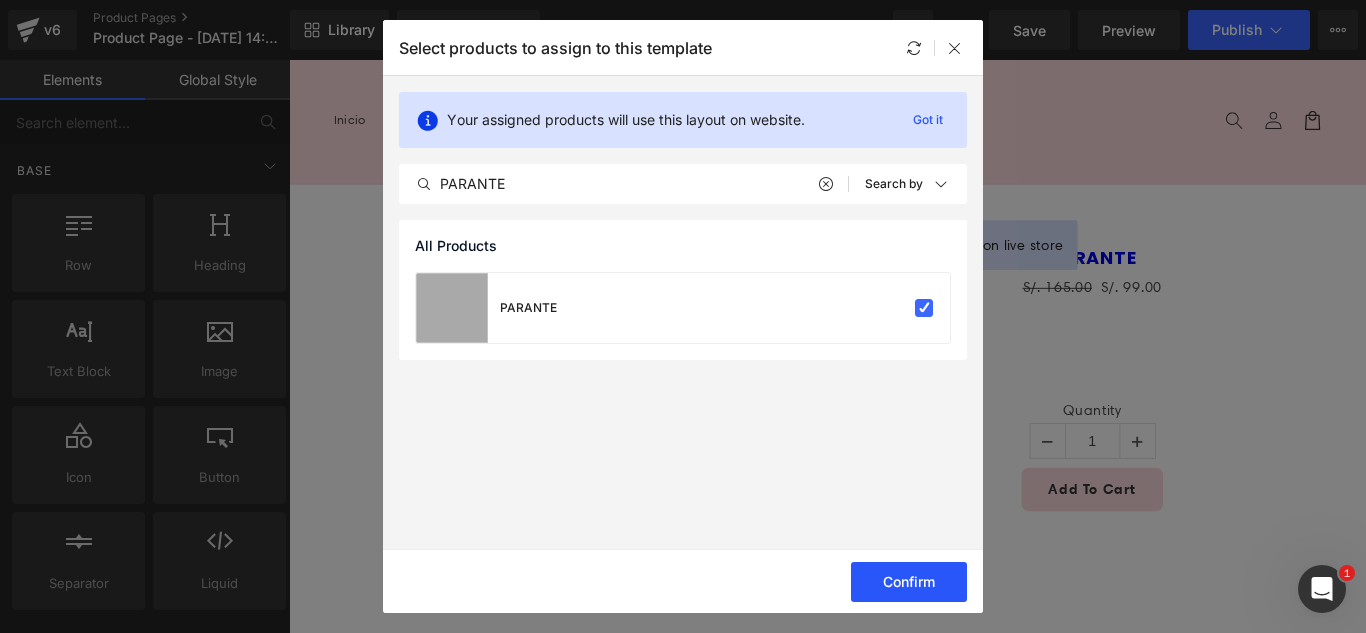 click on "Confirm" at bounding box center (909, 582) 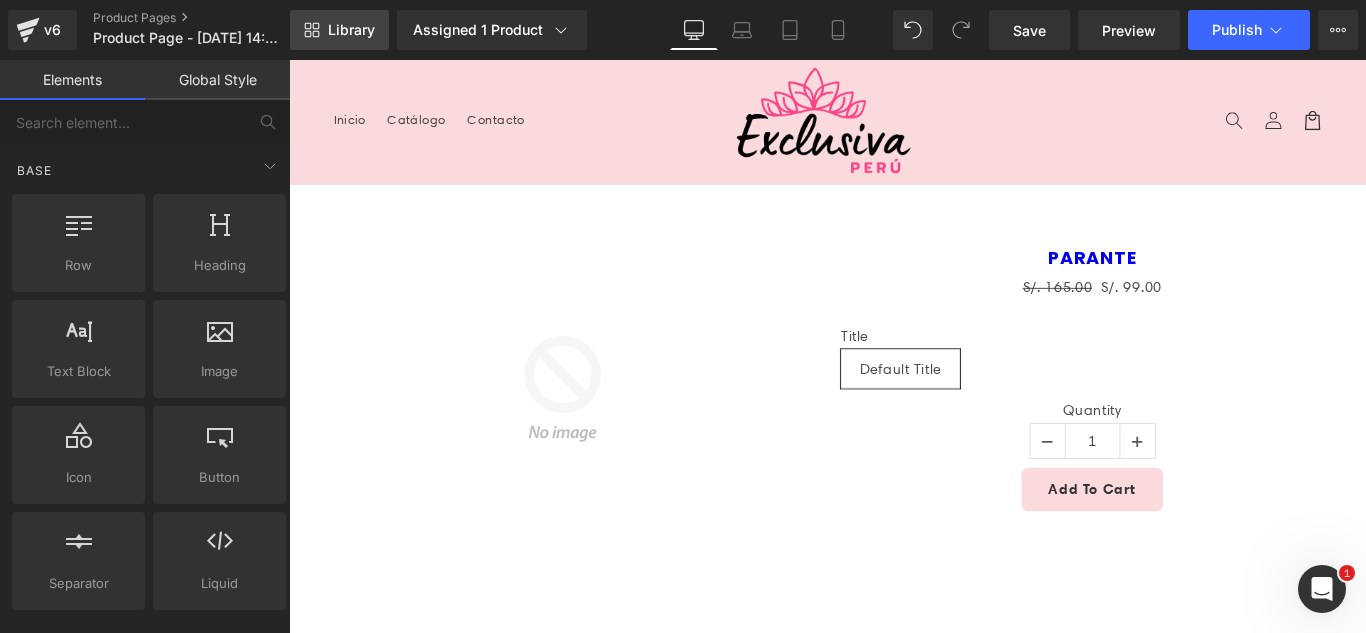 click on "Library" at bounding box center (351, 30) 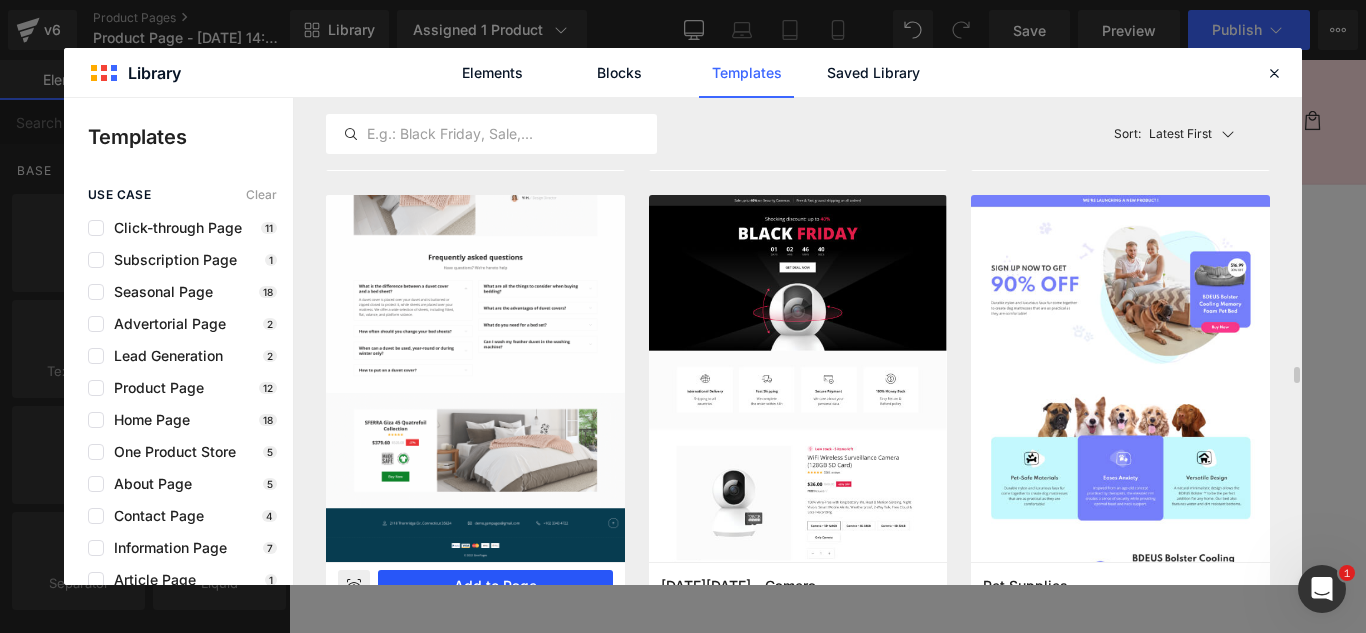 scroll, scrollTop: 4900, scrollLeft: 0, axis: vertical 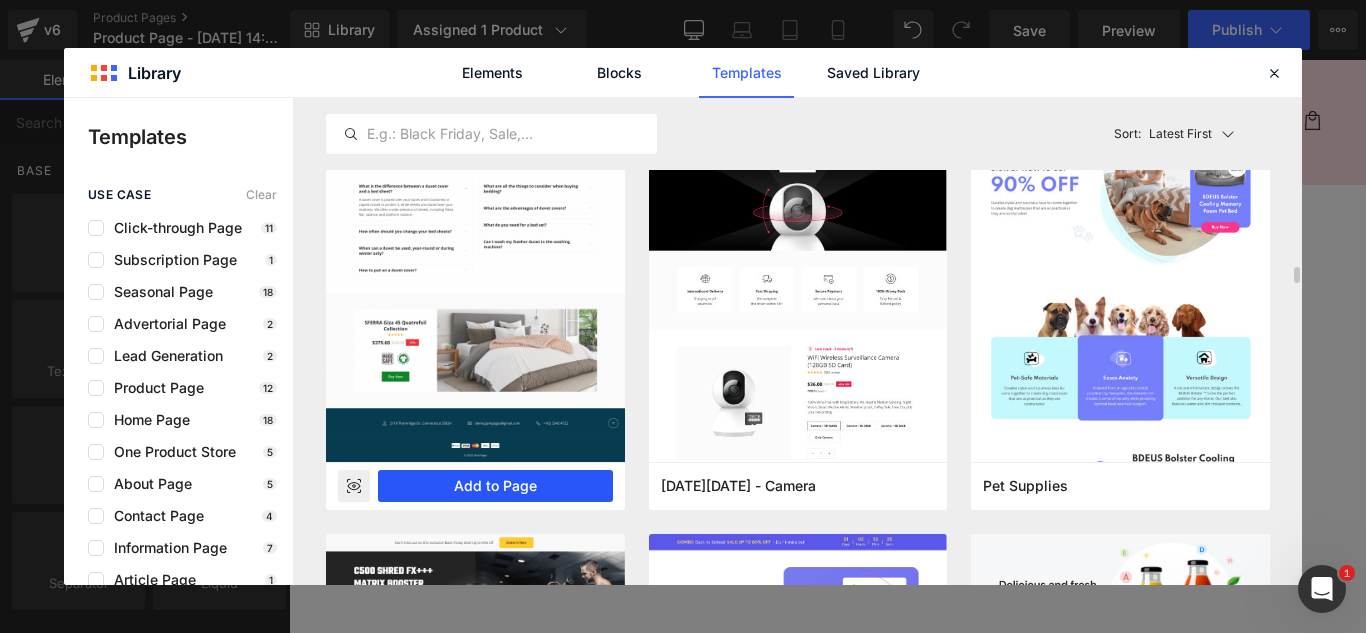 drag, startPoint x: 544, startPoint y: 478, endPoint x: 292, endPoint y: 470, distance: 252.12695 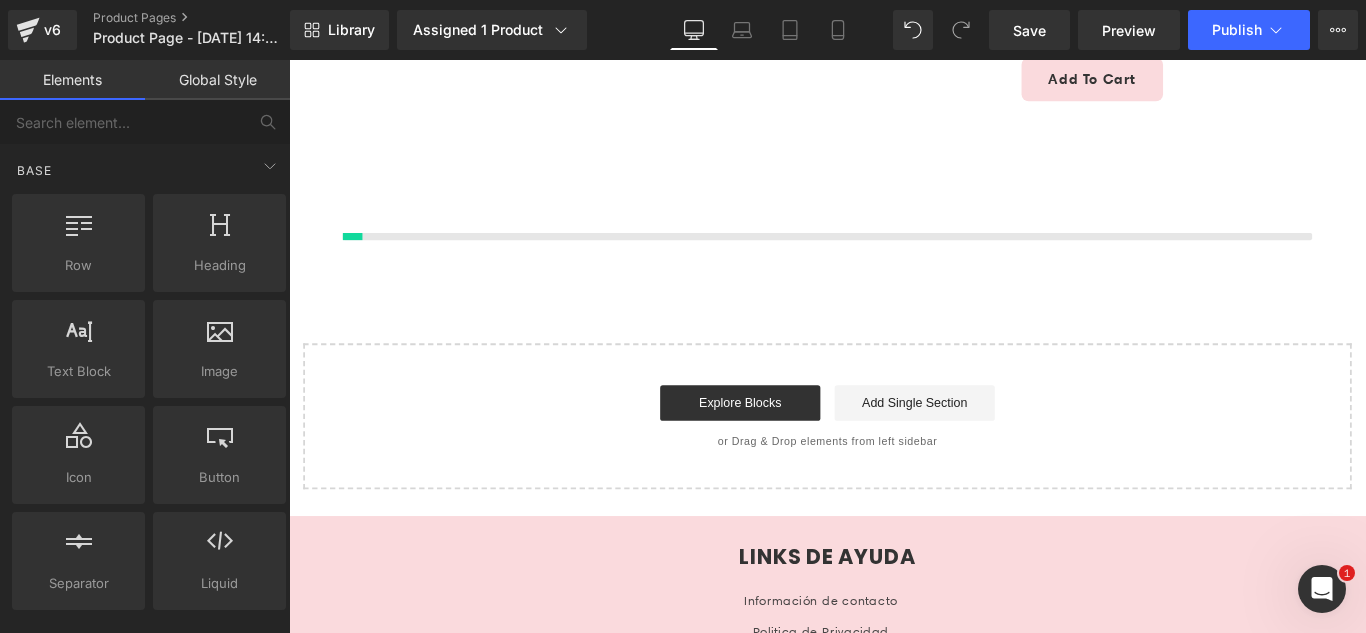 scroll, scrollTop: 475, scrollLeft: 0, axis: vertical 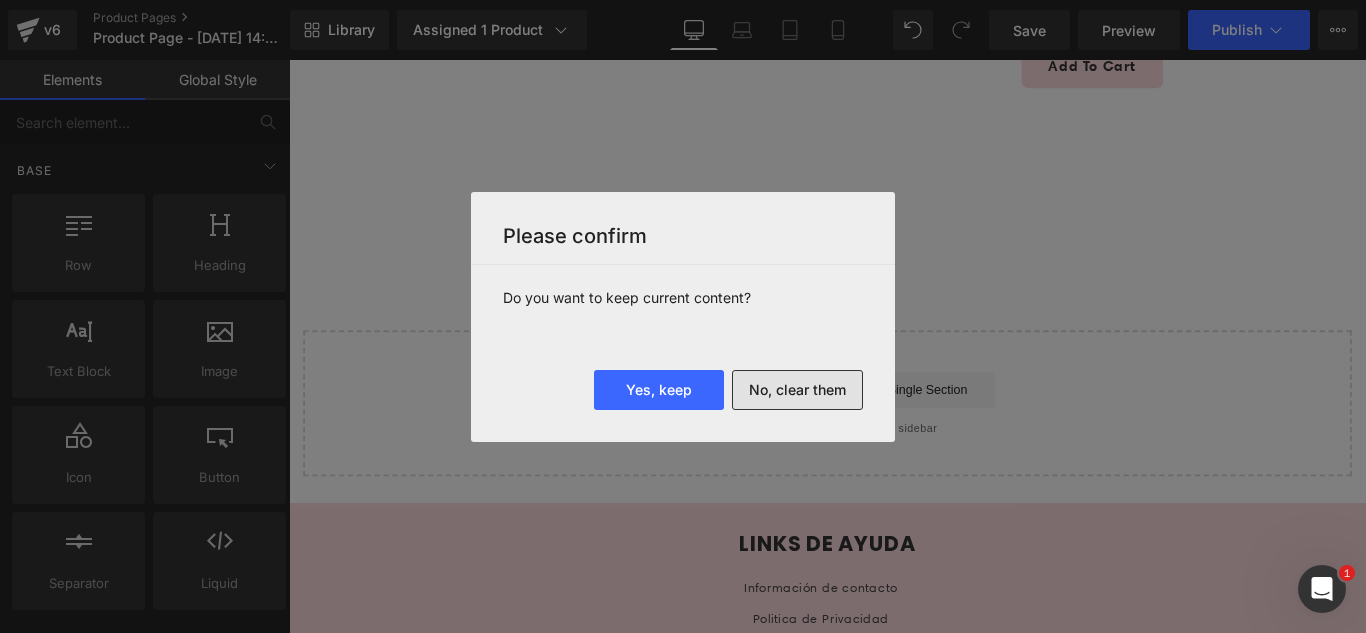 click on "No, clear them" at bounding box center [797, 390] 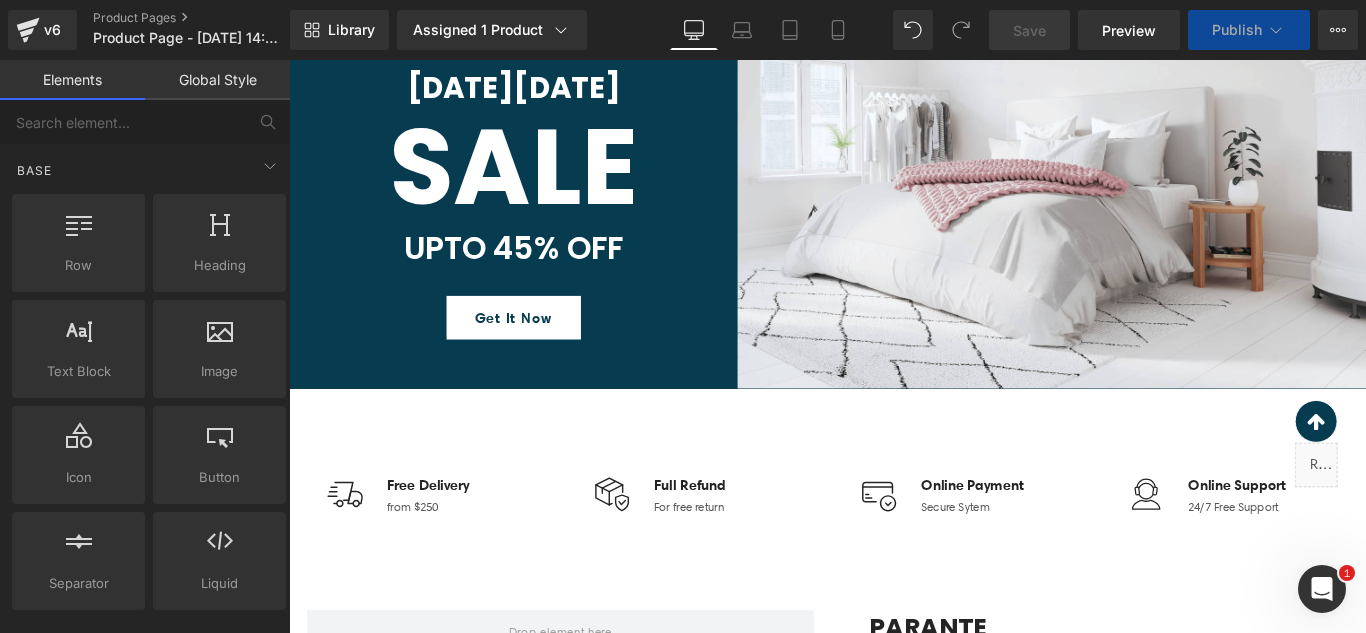 scroll, scrollTop: 600, scrollLeft: 0, axis: vertical 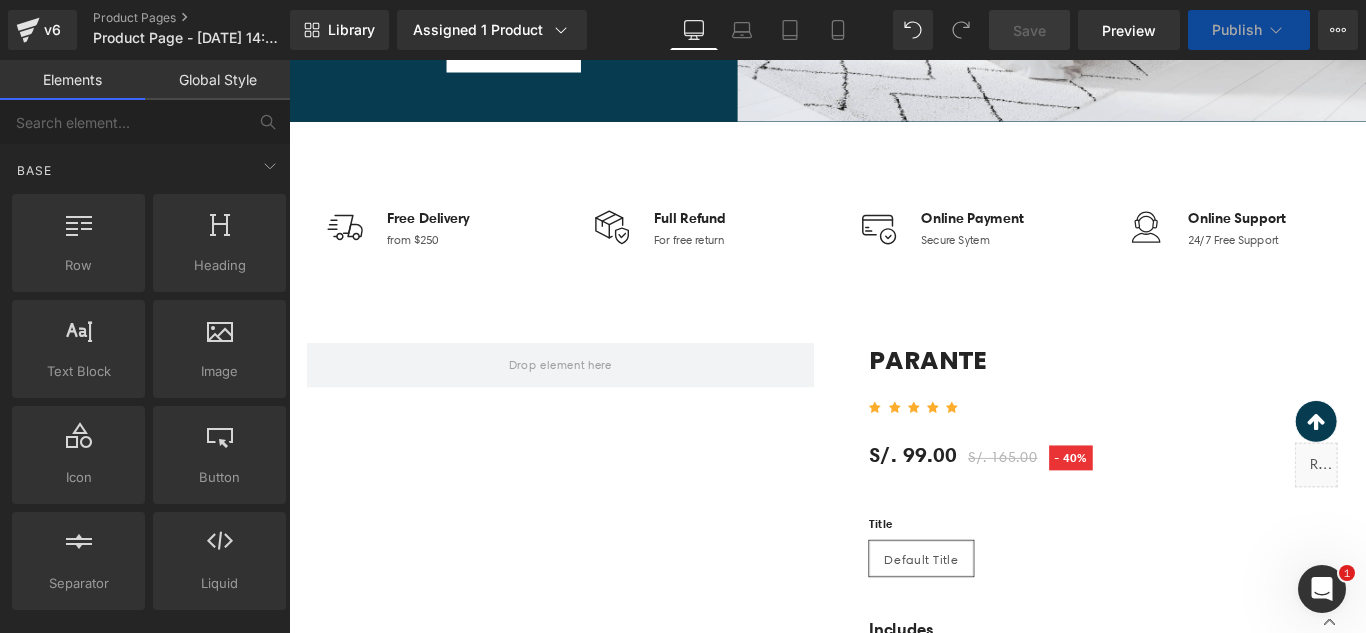 click on "Image
Free Delivery
Text Block         from $250 Text Block
Icon List
Image
Full Refund
Text Block         For free return Text Block
Icon List
Image
Online Payment
Text Block         Secure Sytem Text Block
Icon List" at bounding box center (894, 253) 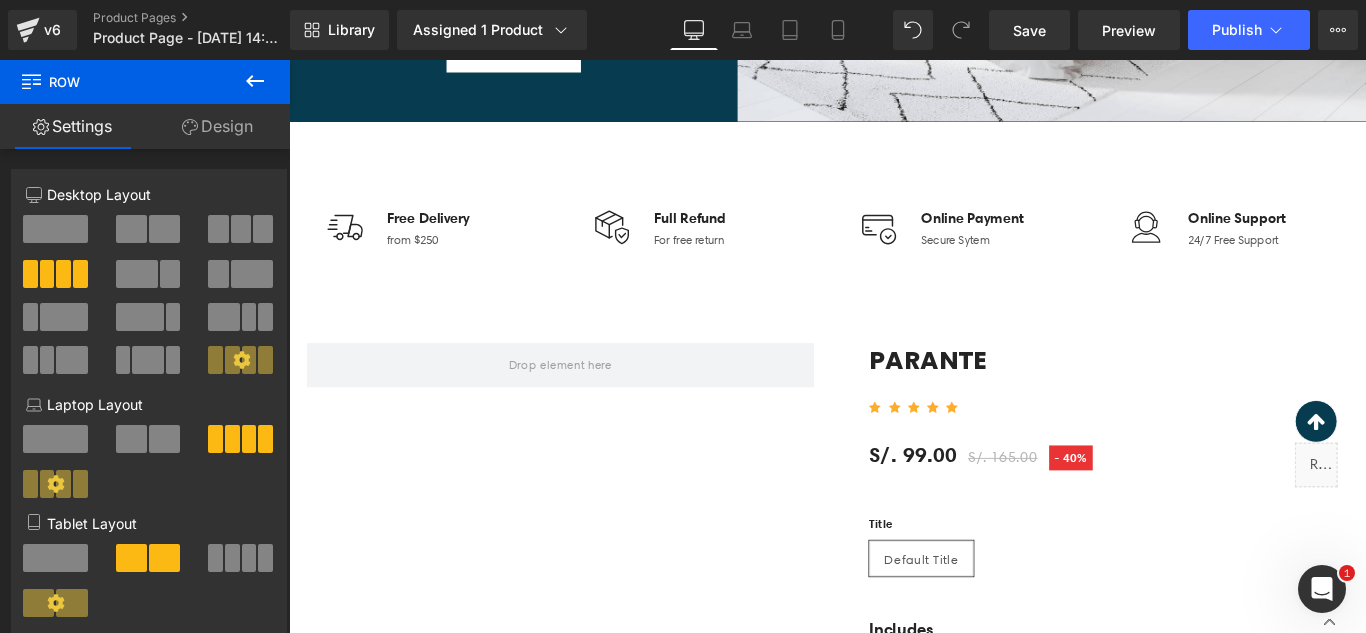 click on "PARANTE" at bounding box center [1210, 399] 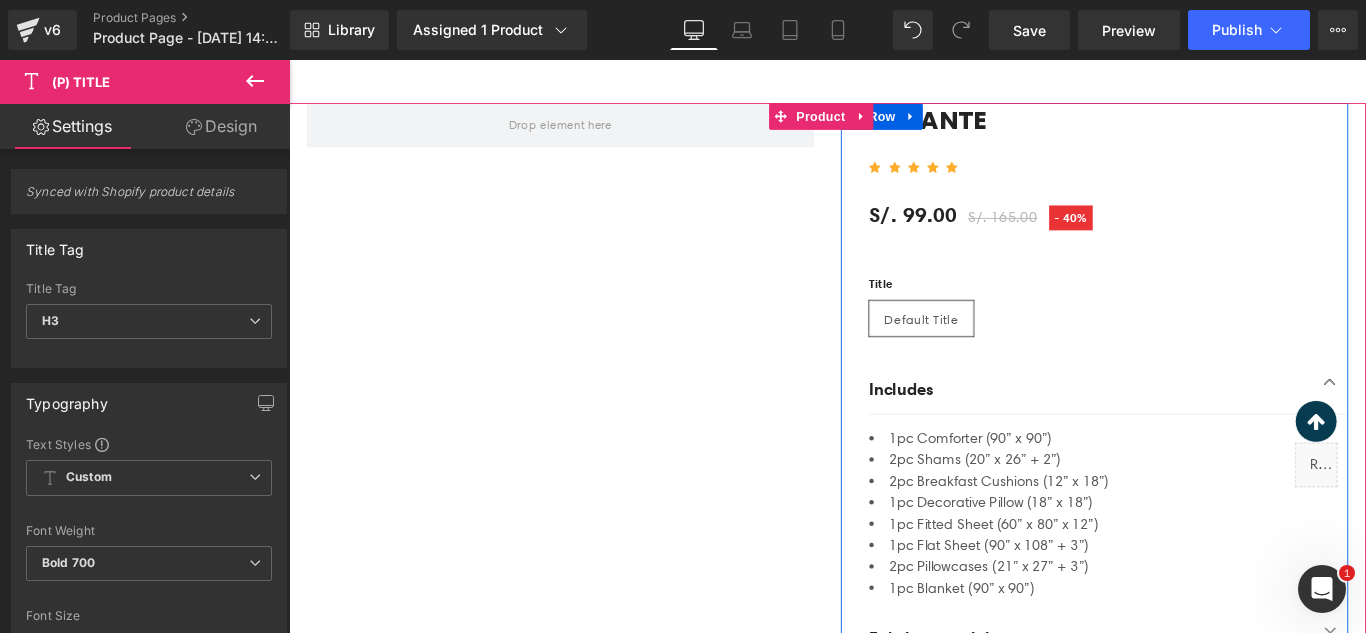 scroll, scrollTop: 900, scrollLeft: 0, axis: vertical 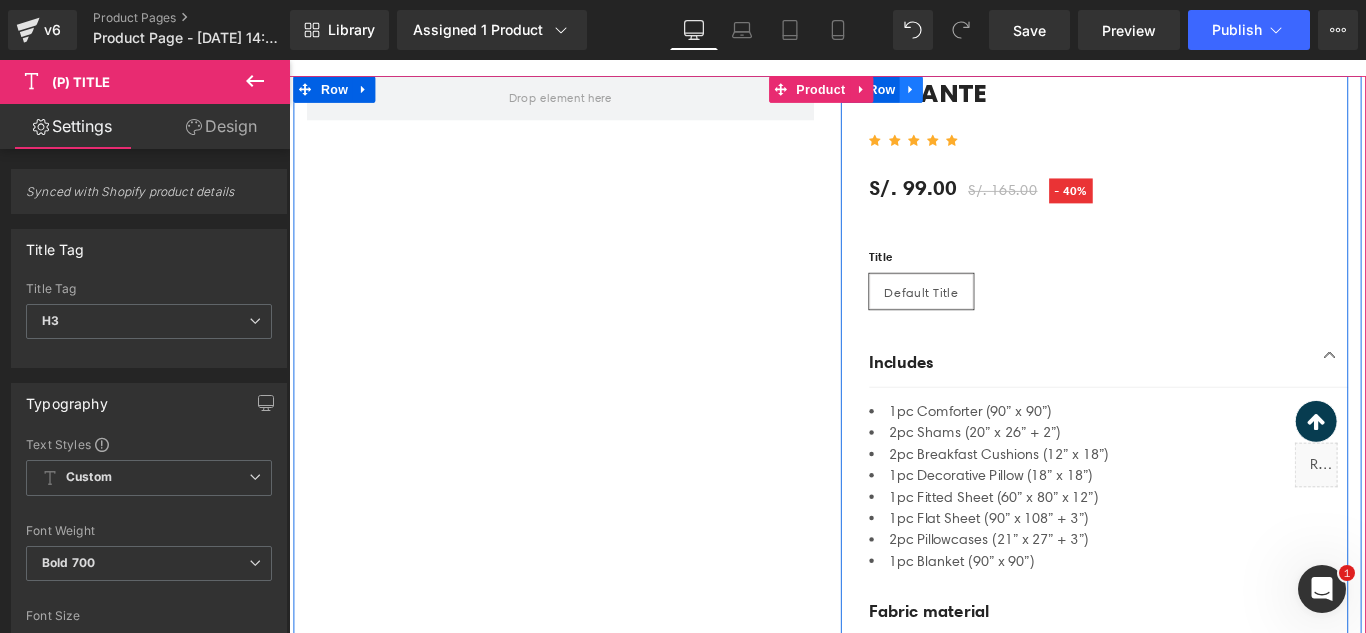 click 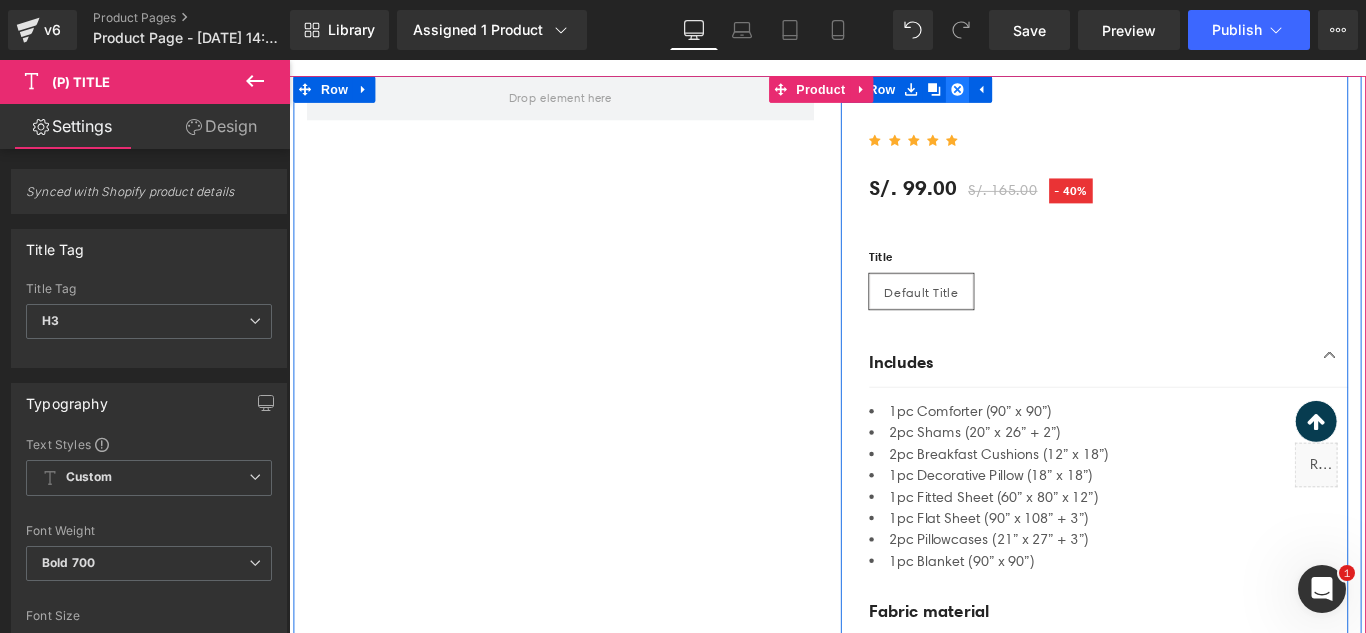 click at bounding box center (1040, 93) 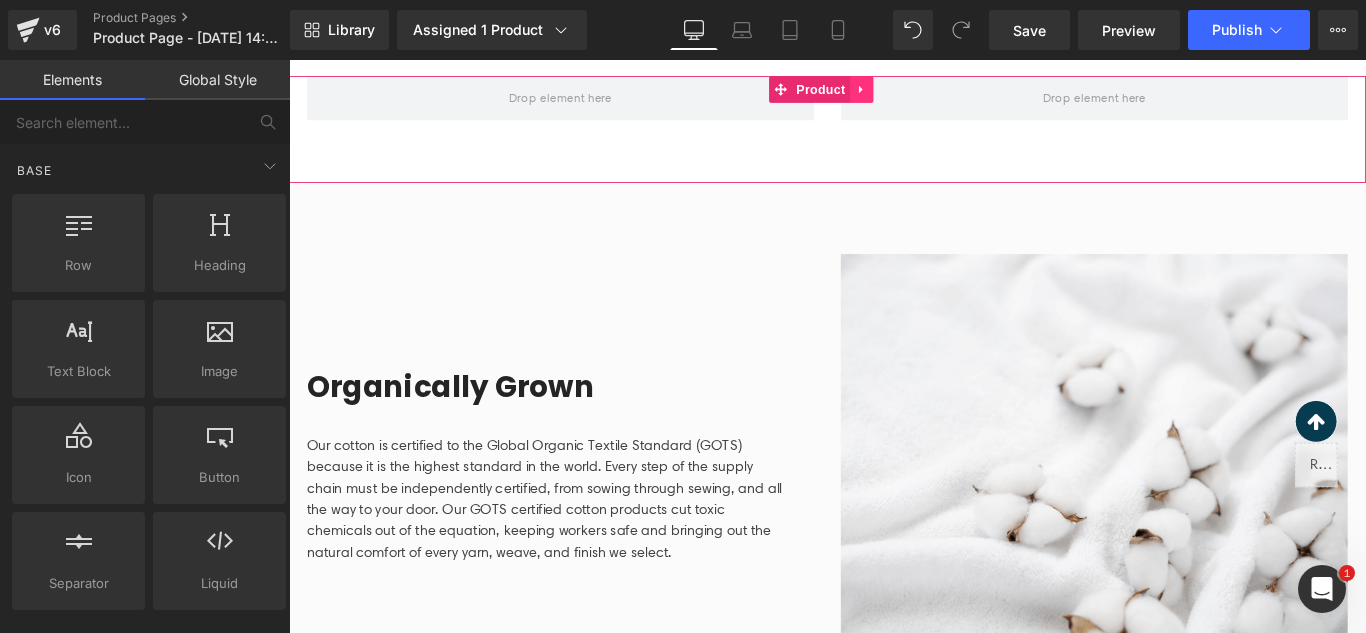 click 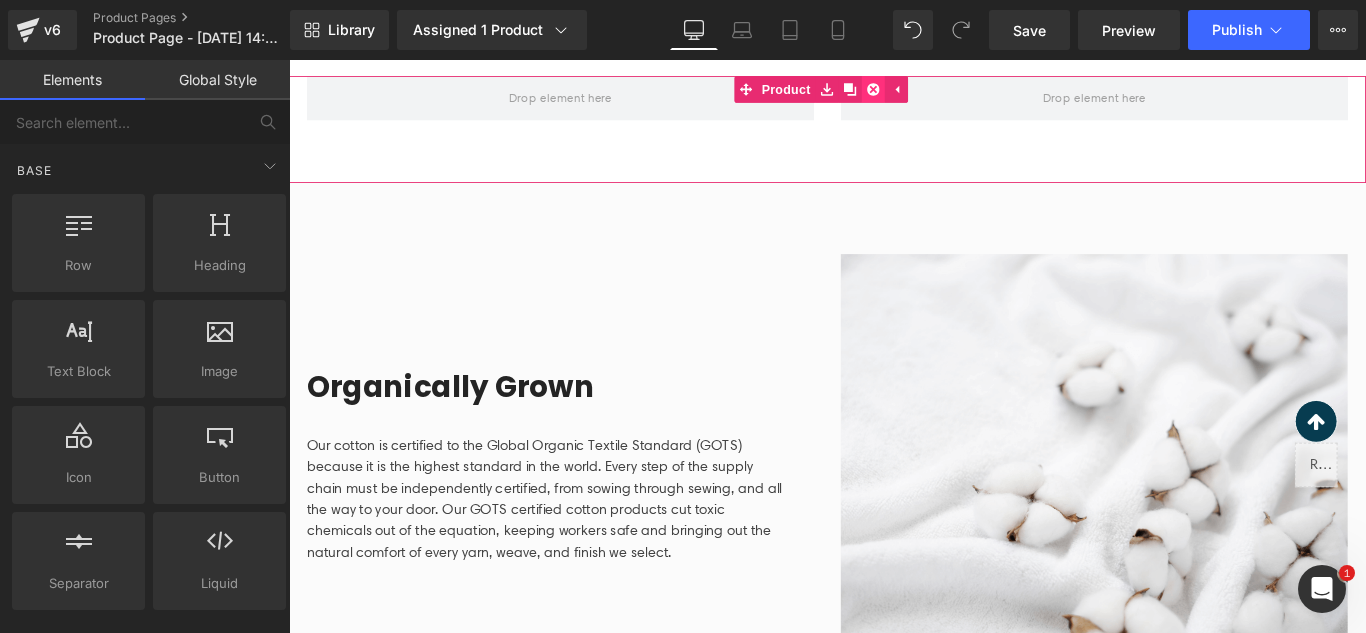 click 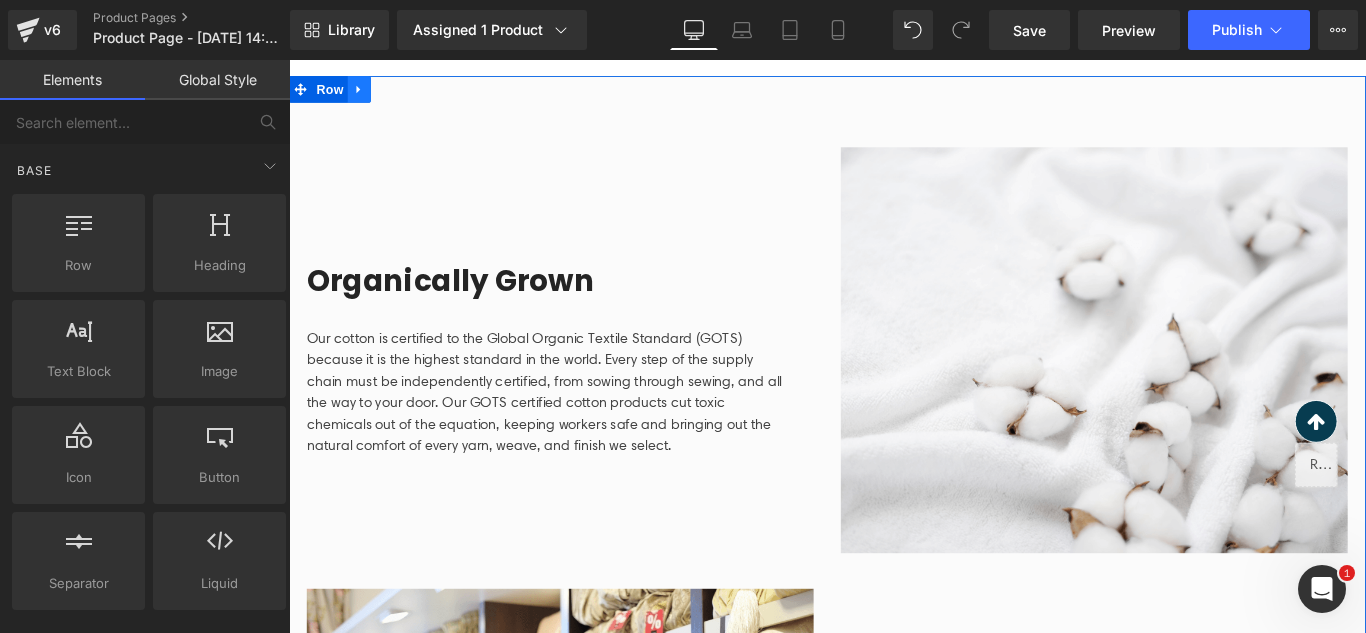 click 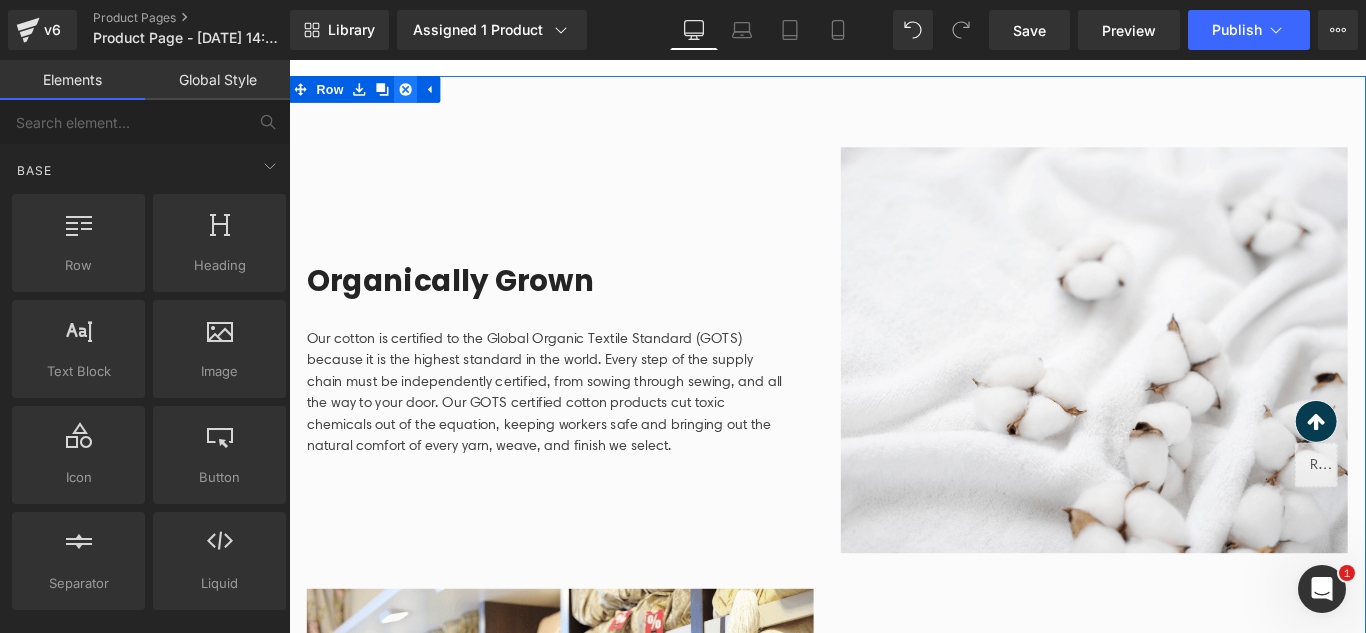 click 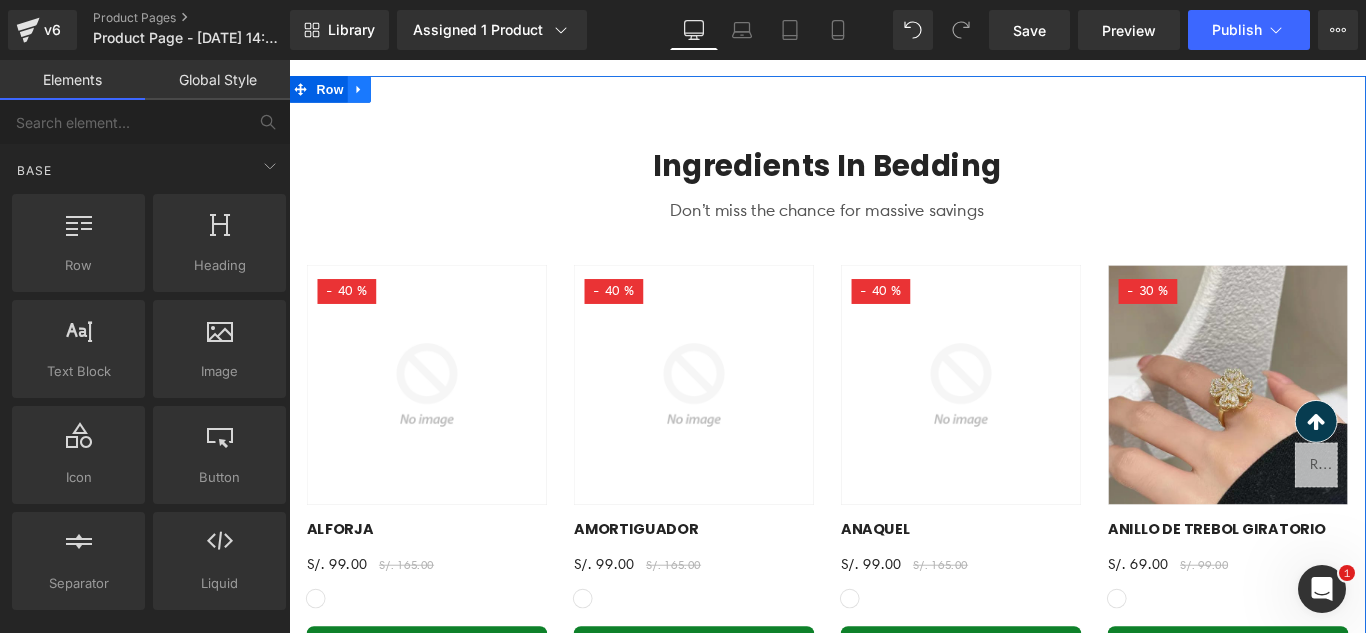 click at bounding box center (368, 93) 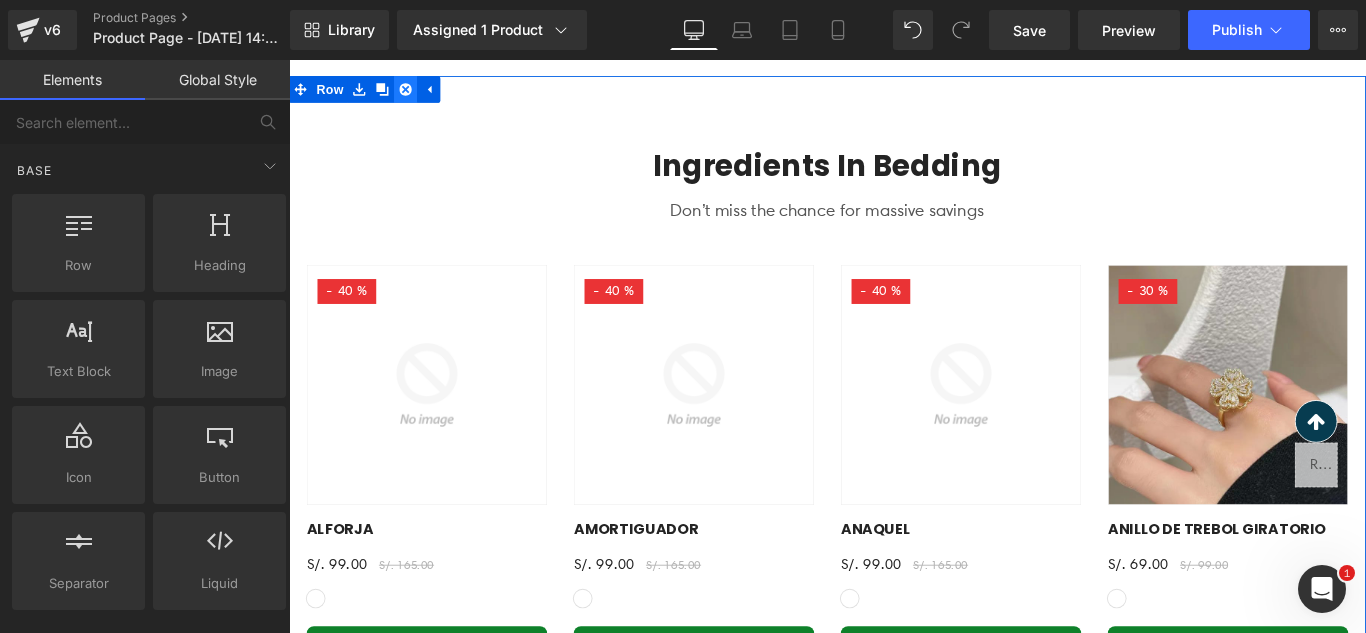 click 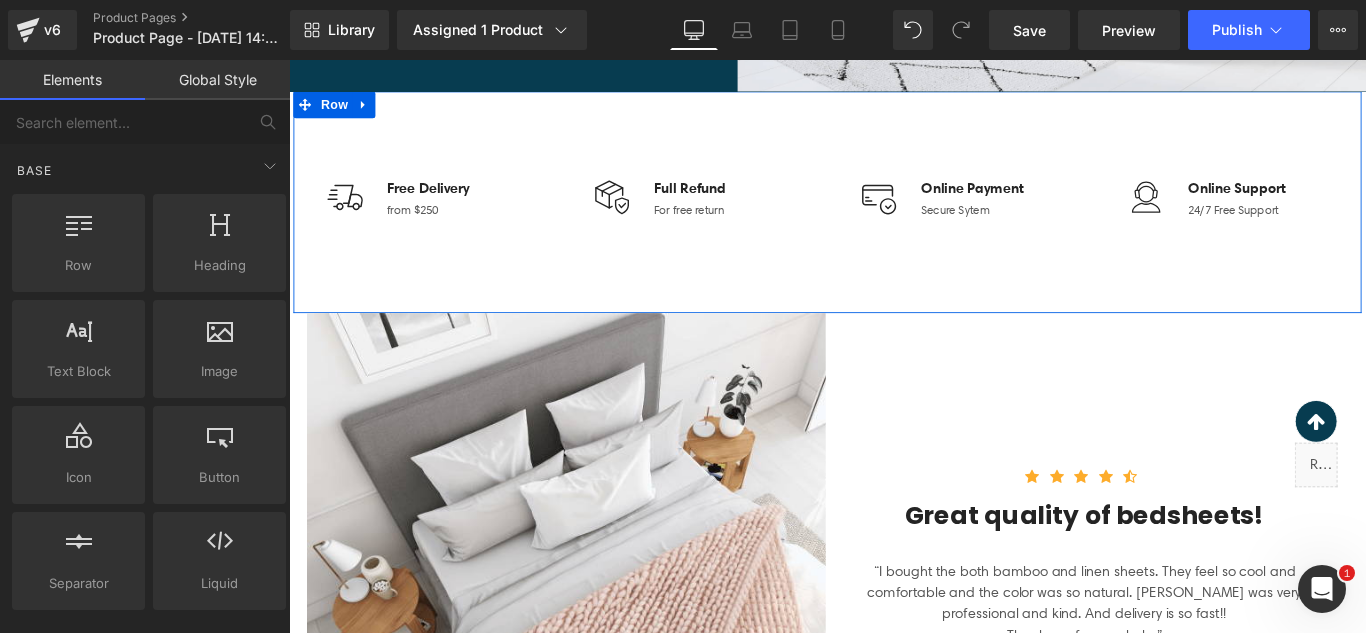 scroll, scrollTop: 600, scrollLeft: 0, axis: vertical 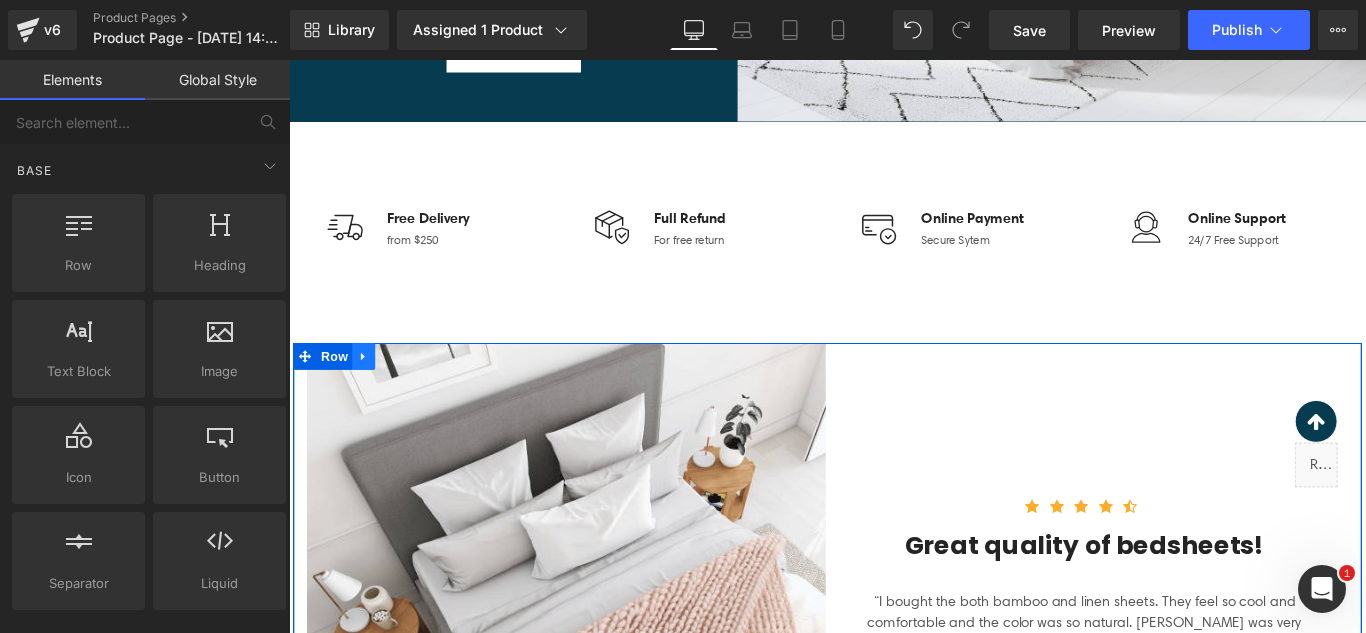 click 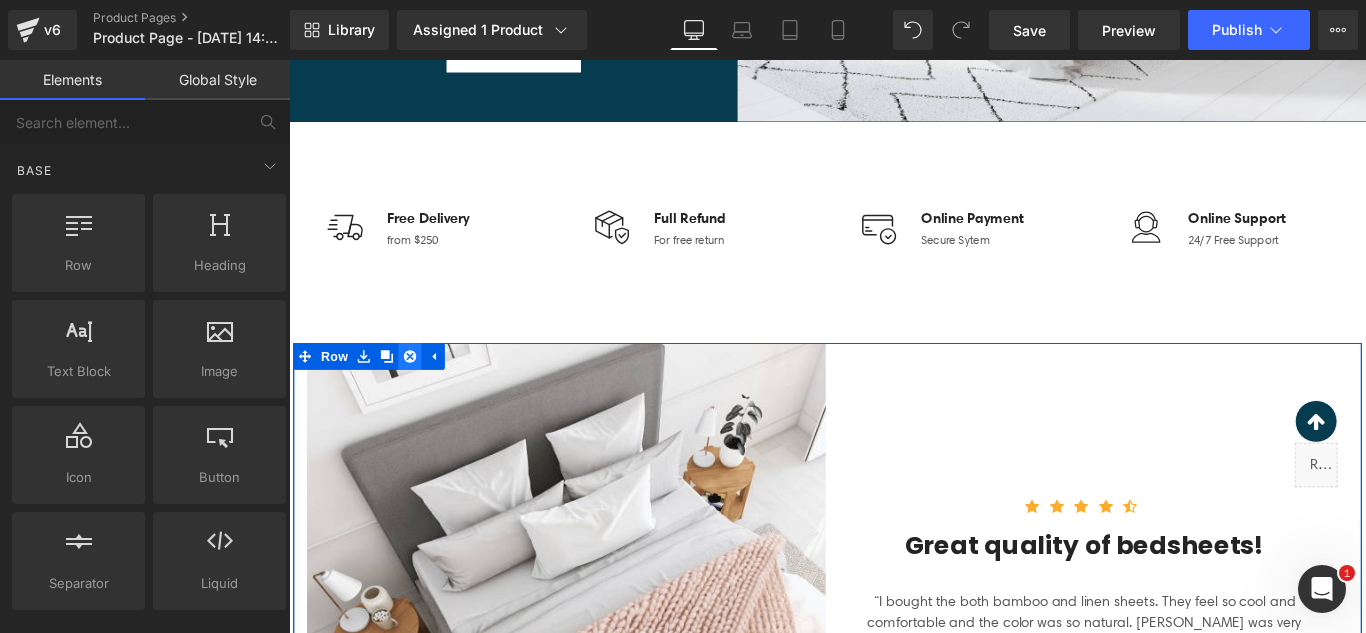 click 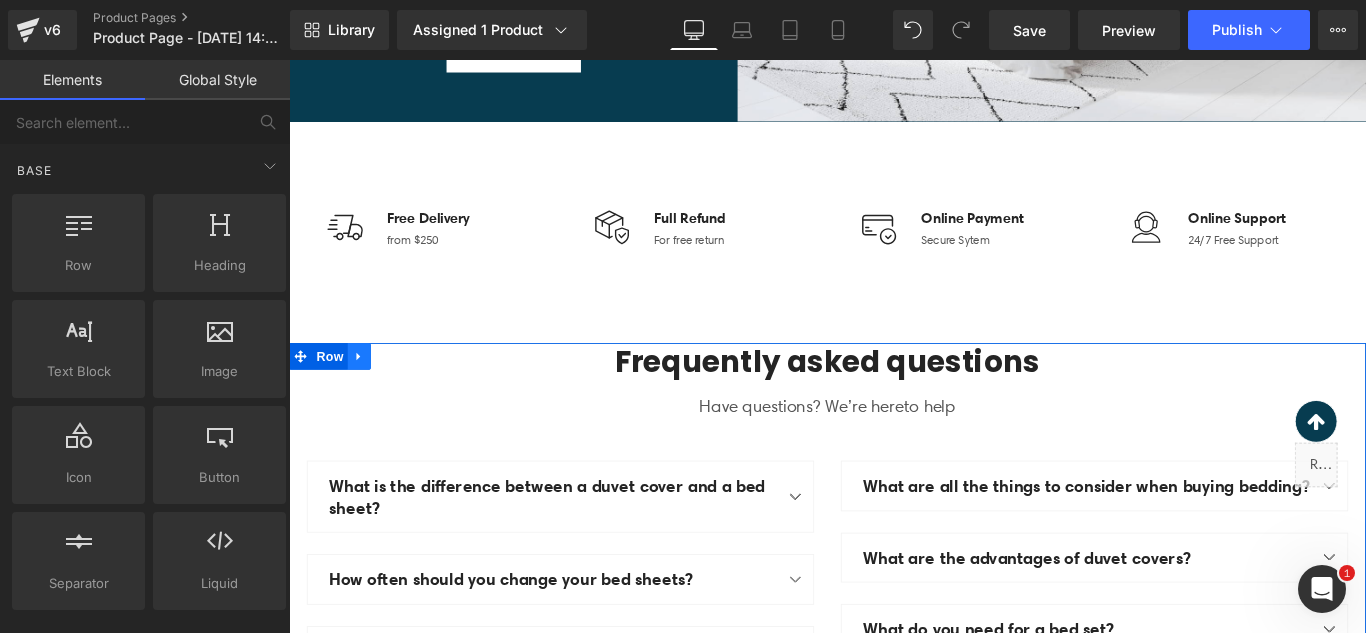 click 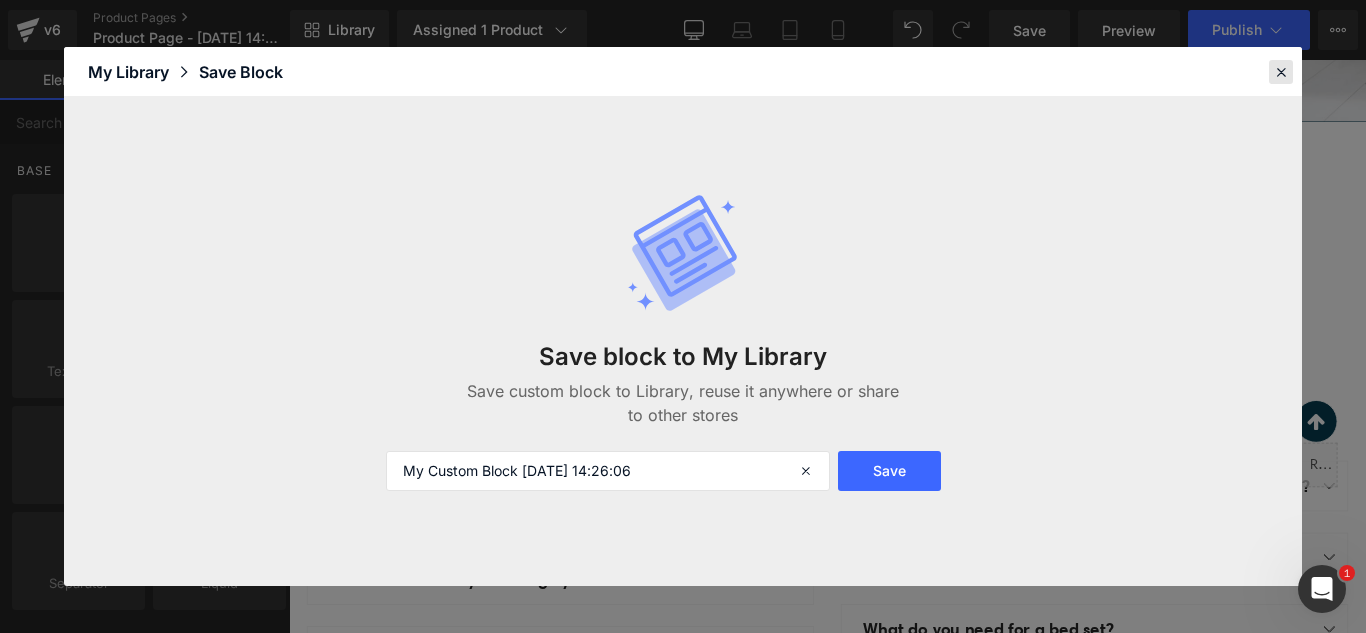 click at bounding box center [1281, 72] 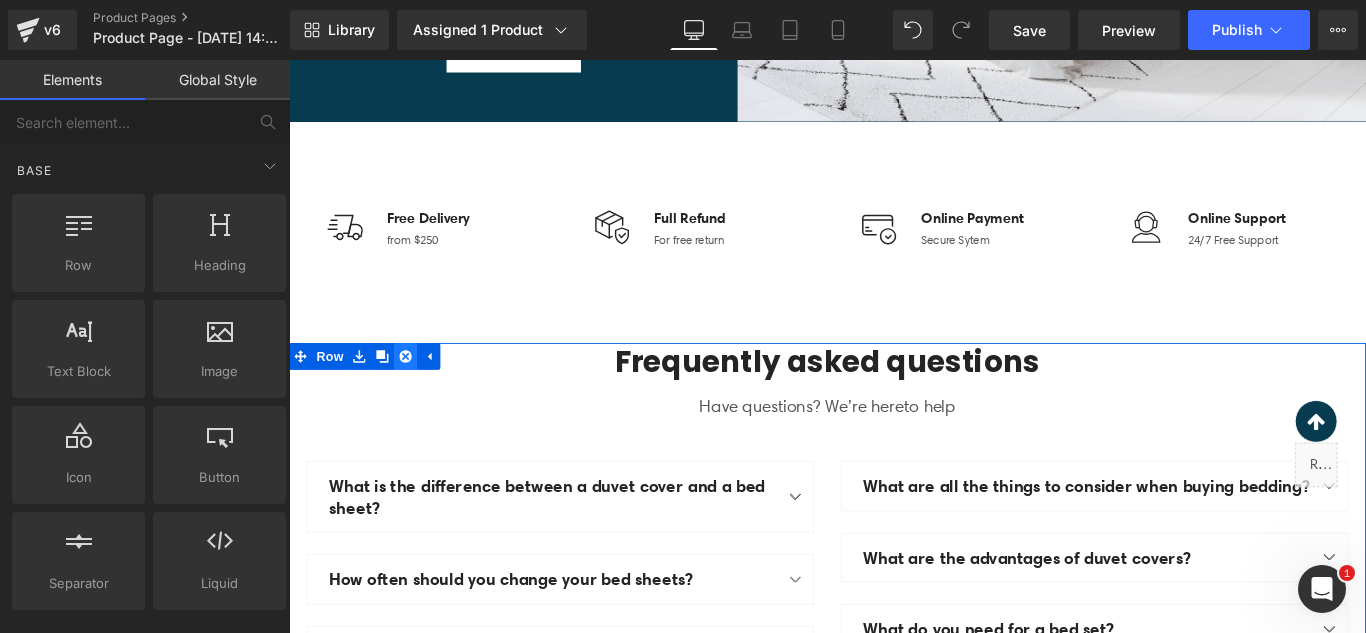 click 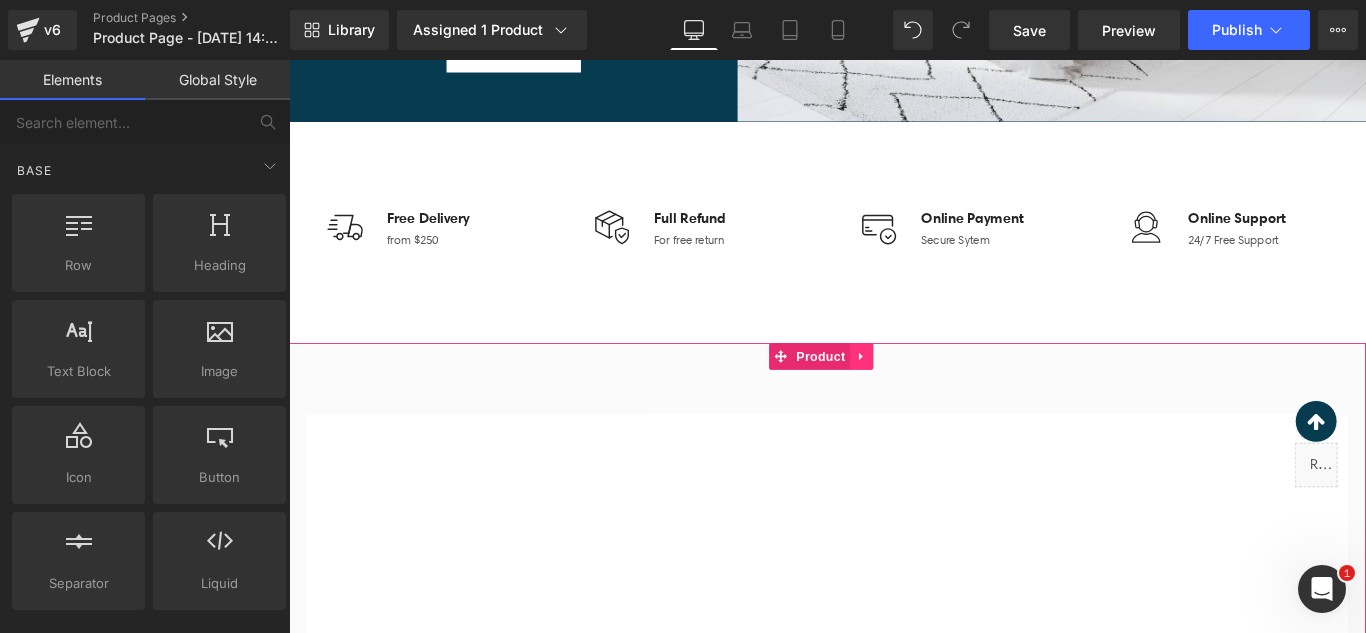 click at bounding box center (932, 393) 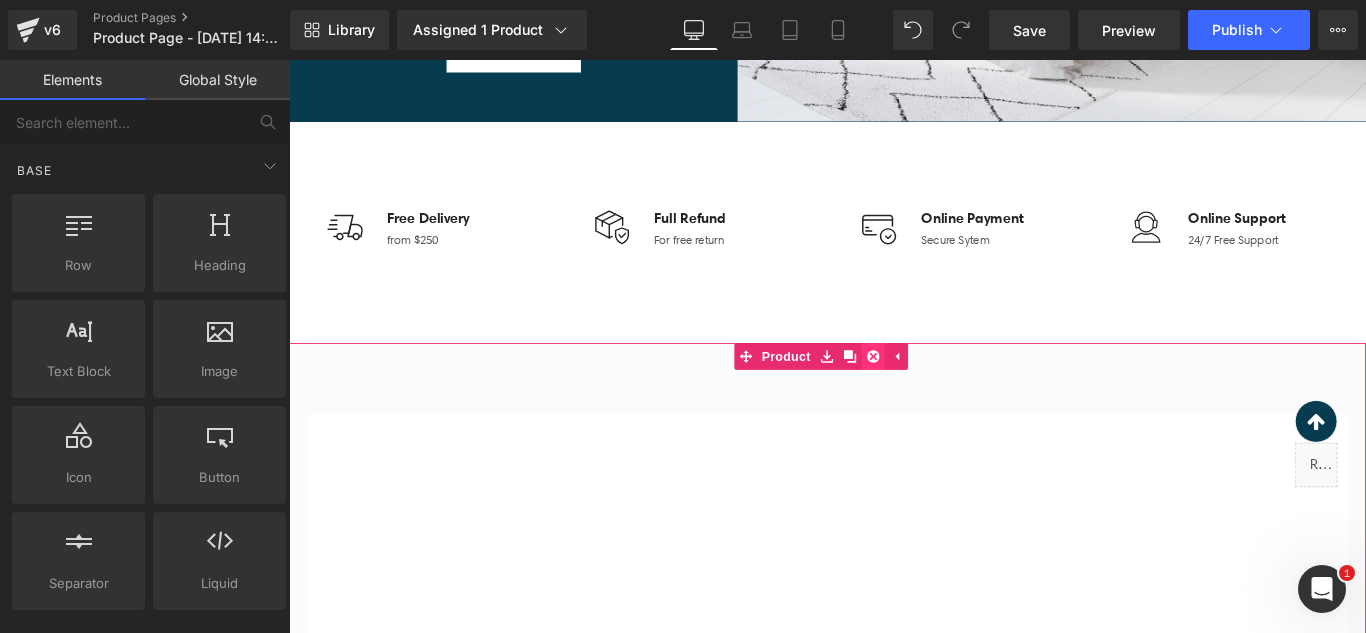 click at bounding box center (945, 393) 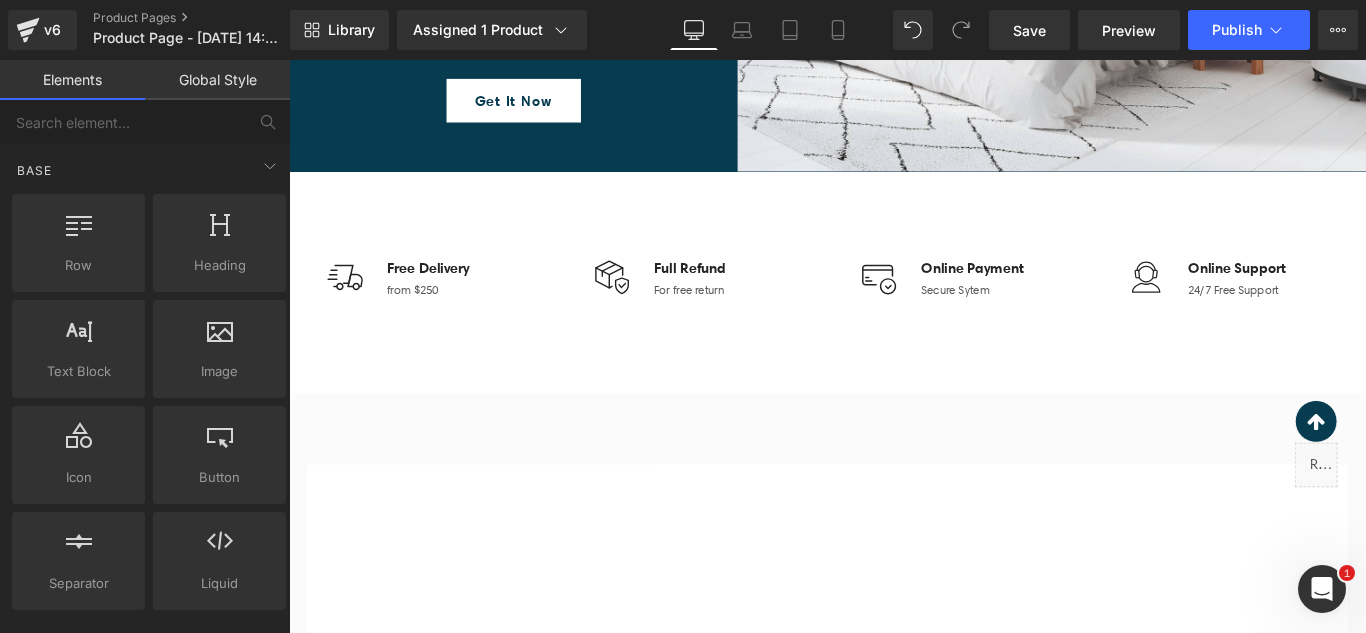 scroll, scrollTop: 675, scrollLeft: 0, axis: vertical 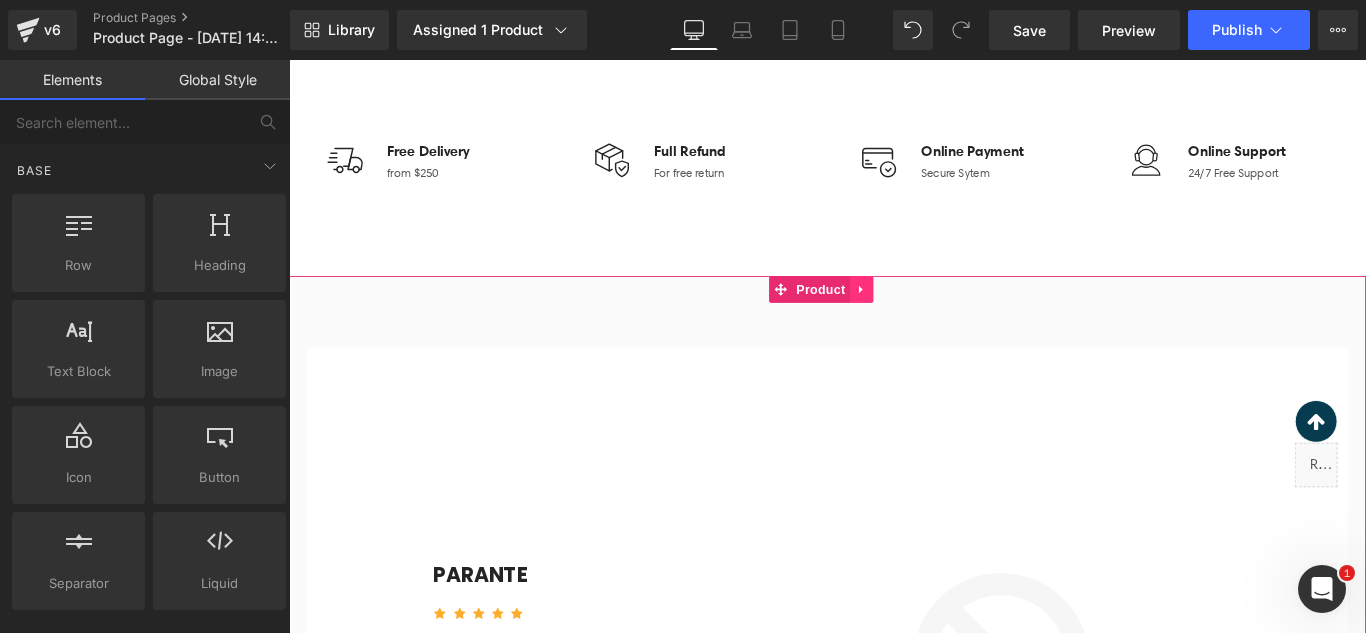 click 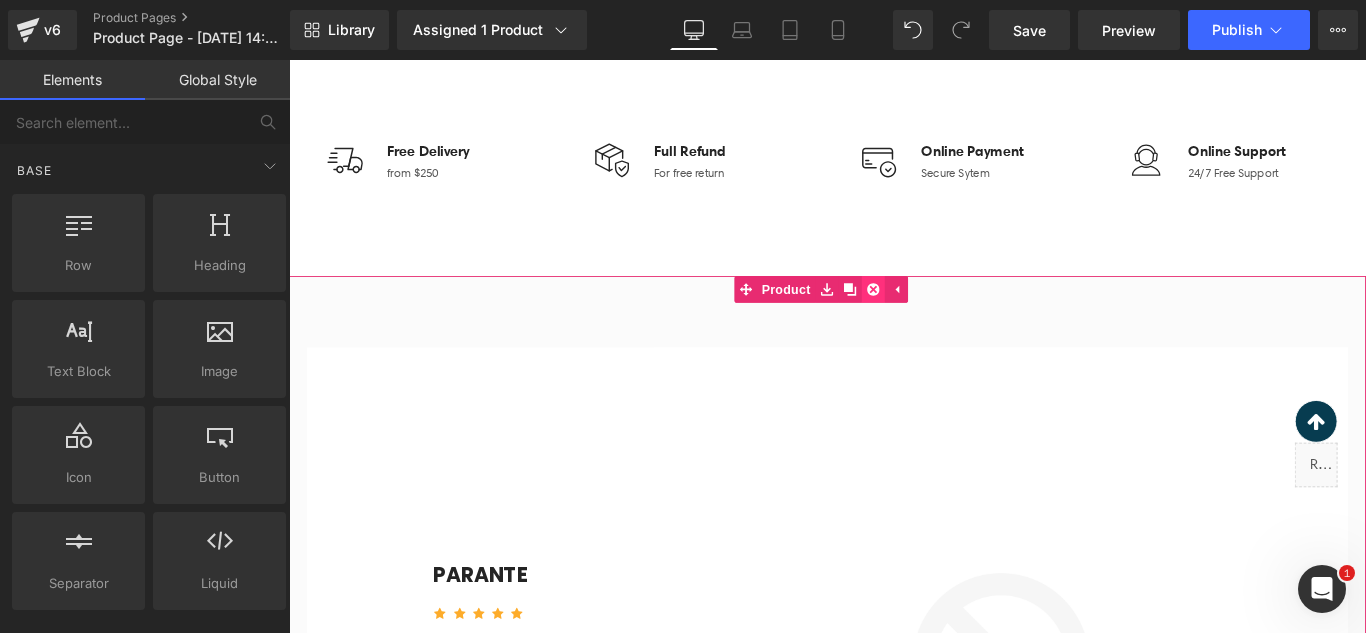 click at bounding box center [945, 318] 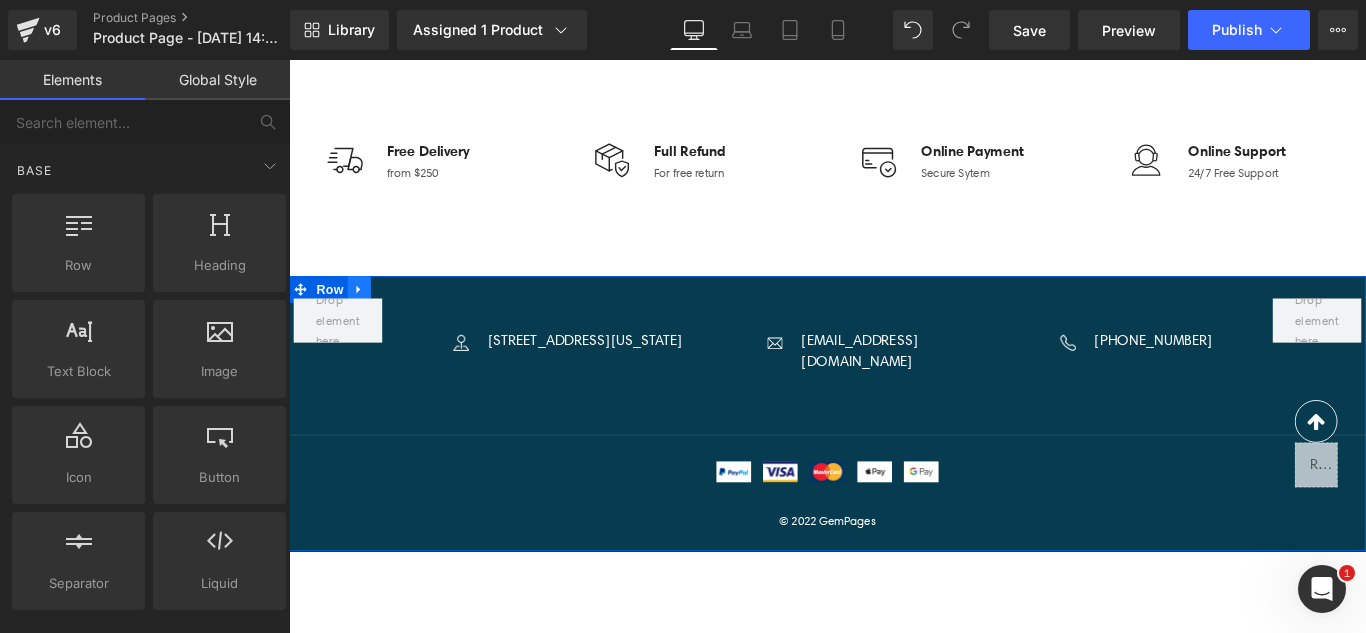 click 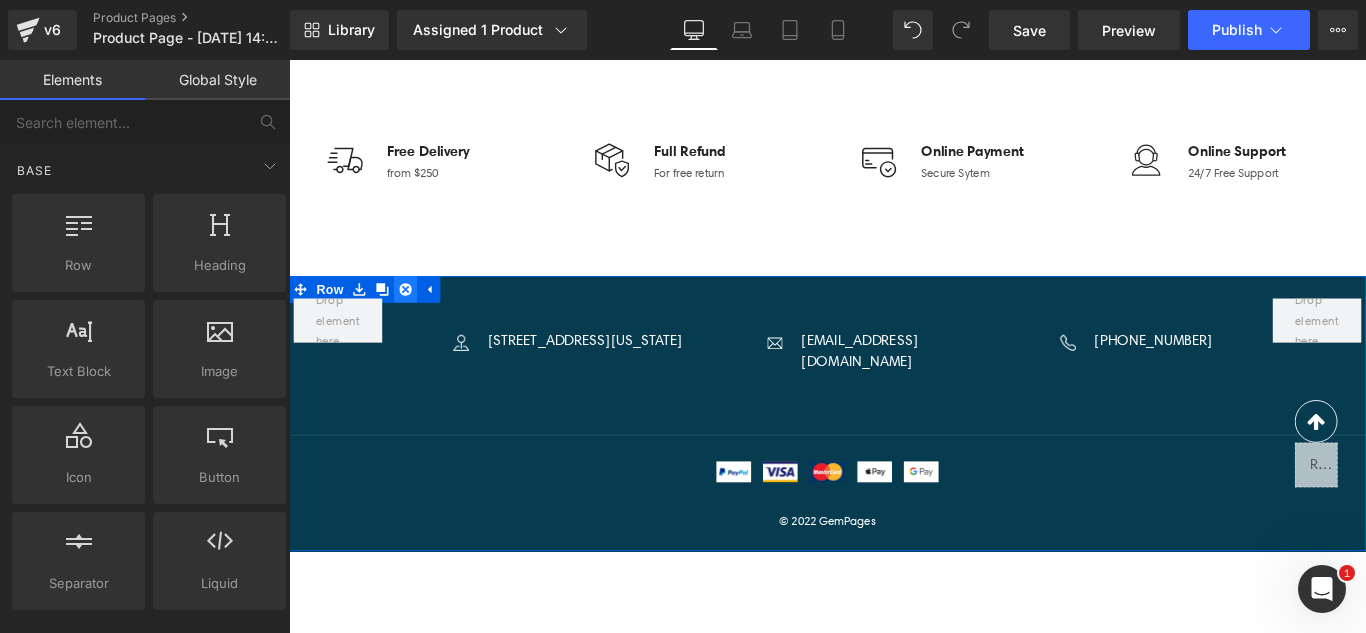 click 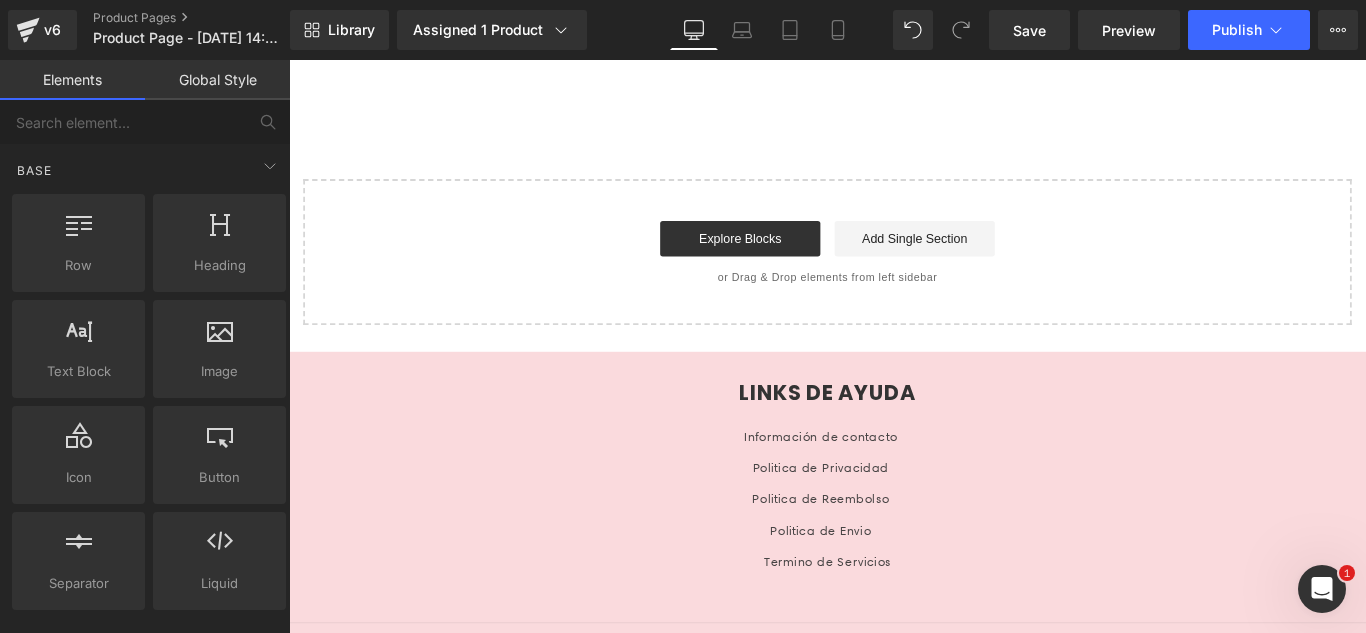 scroll, scrollTop: 973, scrollLeft: 0, axis: vertical 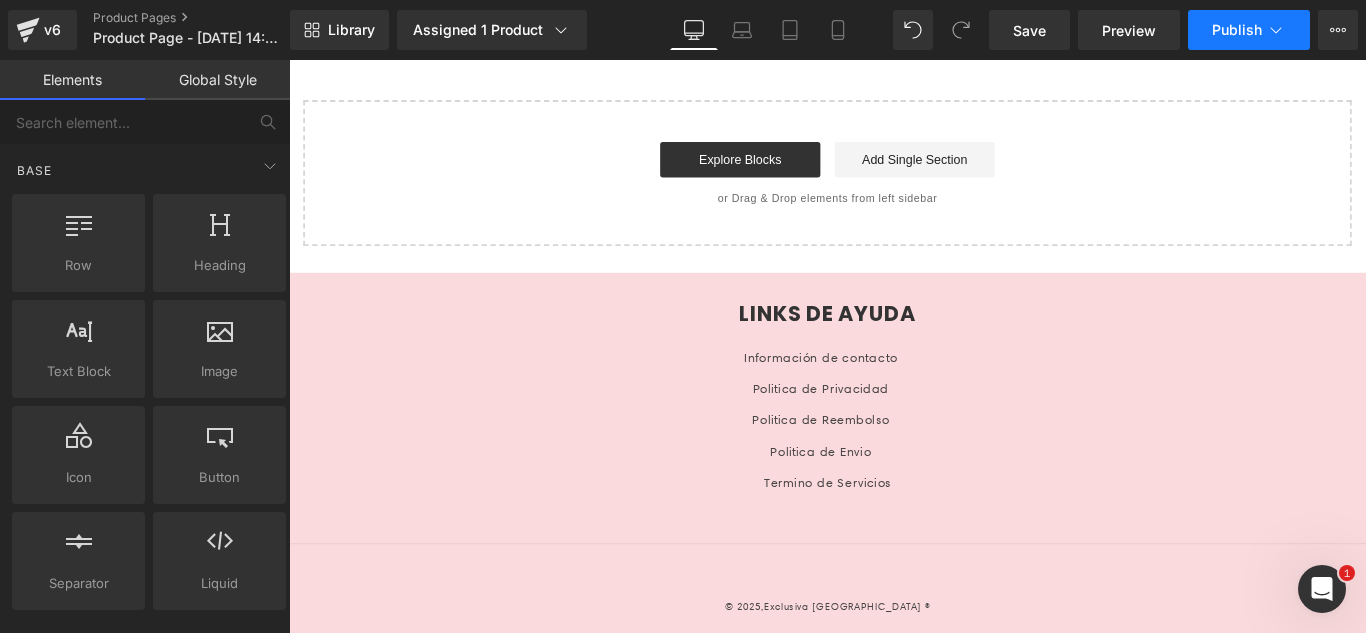click on "Publish" at bounding box center (1237, 30) 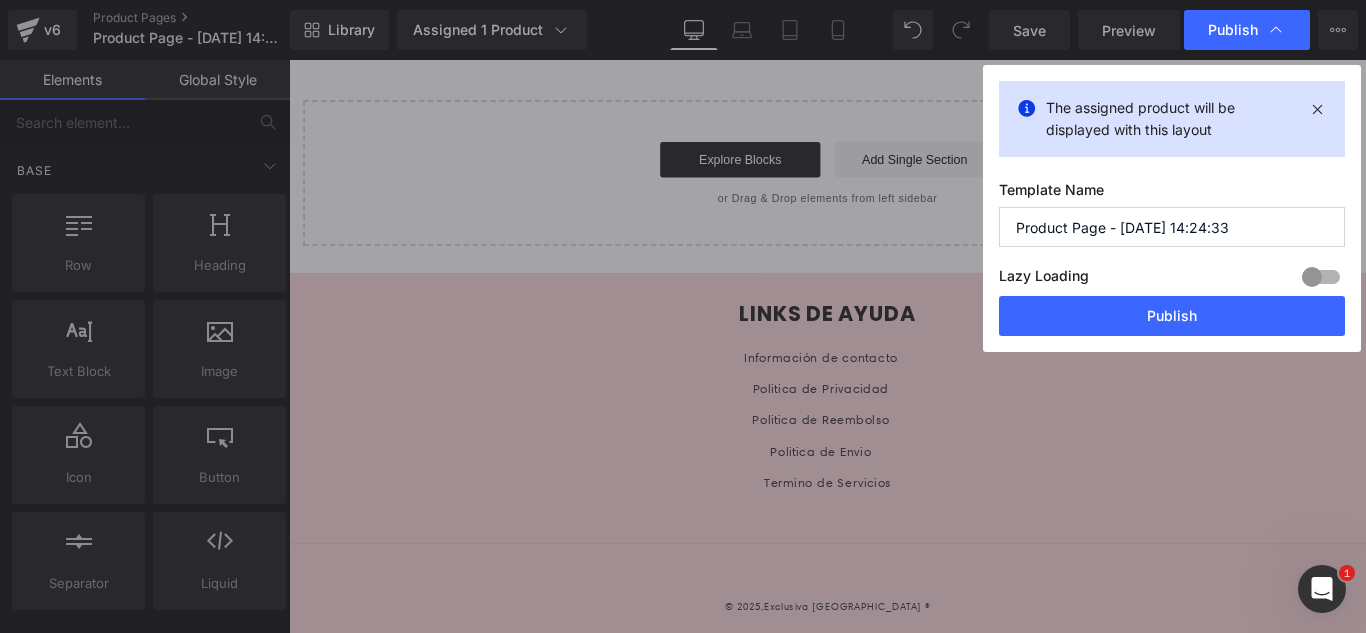 click on "Product Page - [DATE] 14:24:33" at bounding box center [1172, 227] 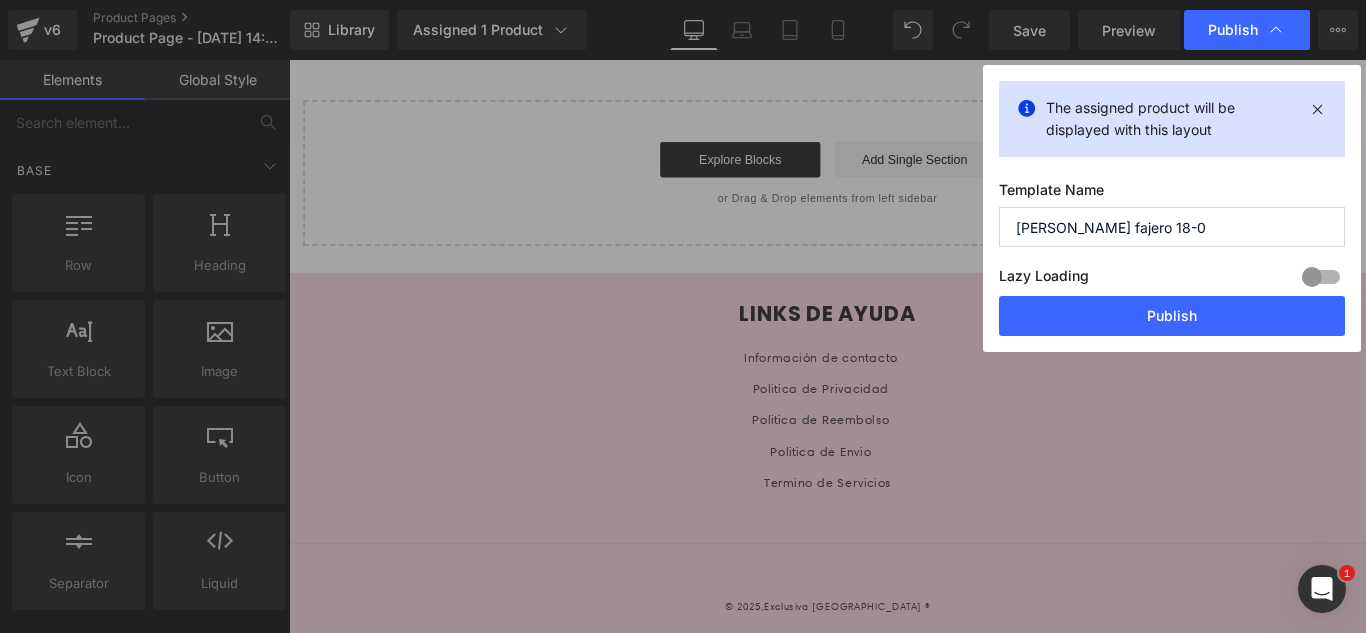 type on "[PERSON_NAME] fajero 18-07" 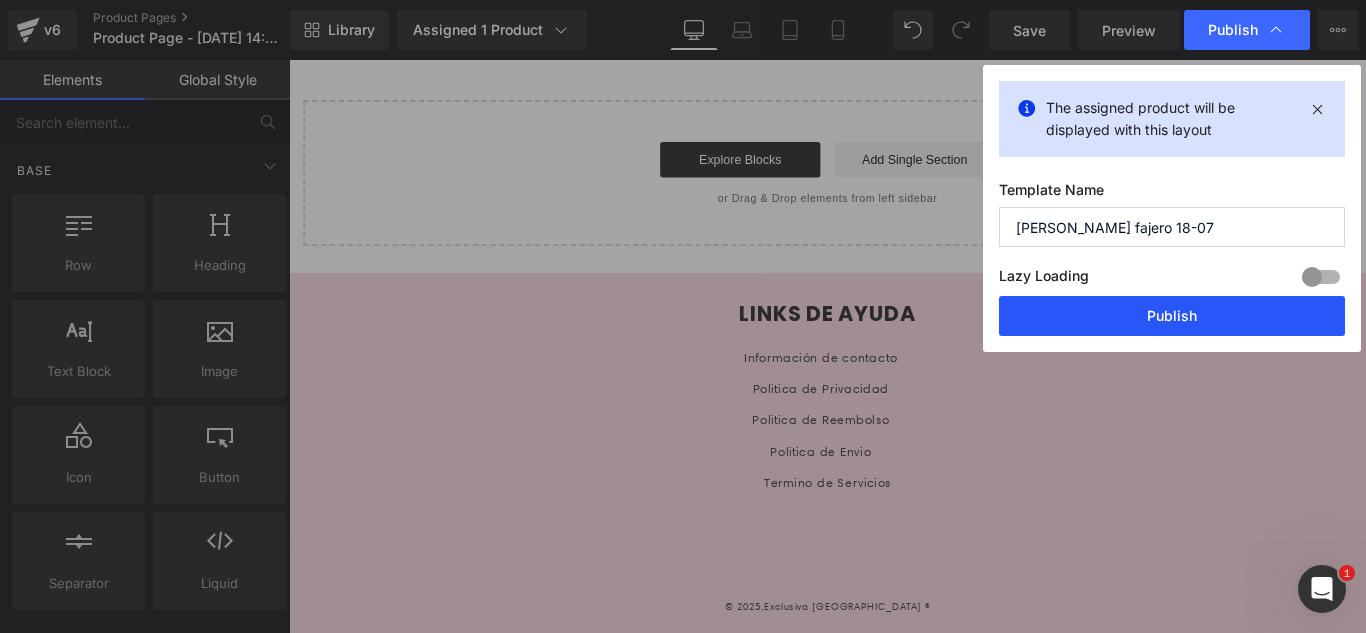 click on "Publish" at bounding box center [1172, 316] 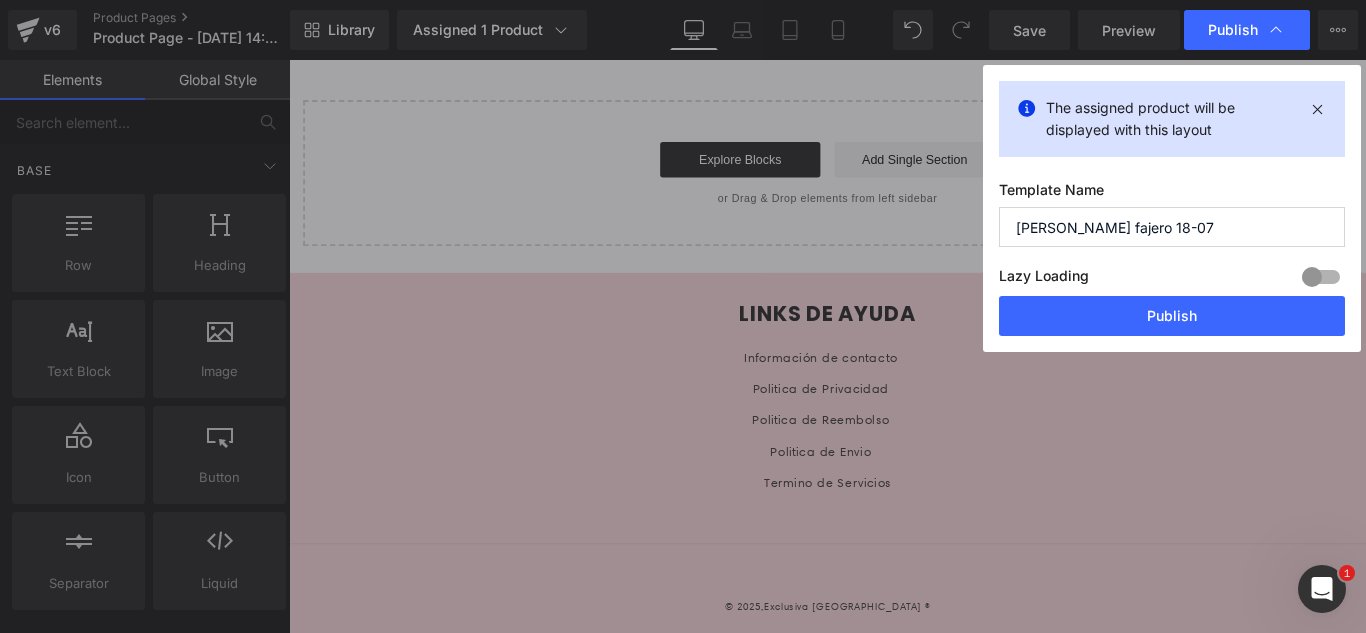 click on "LINKS DE AYUDA
Información de contacto
Politica de Privacidad
Politica de Reembolso
Politica de Envio
Termino de Servicios" at bounding box center (894, 442) 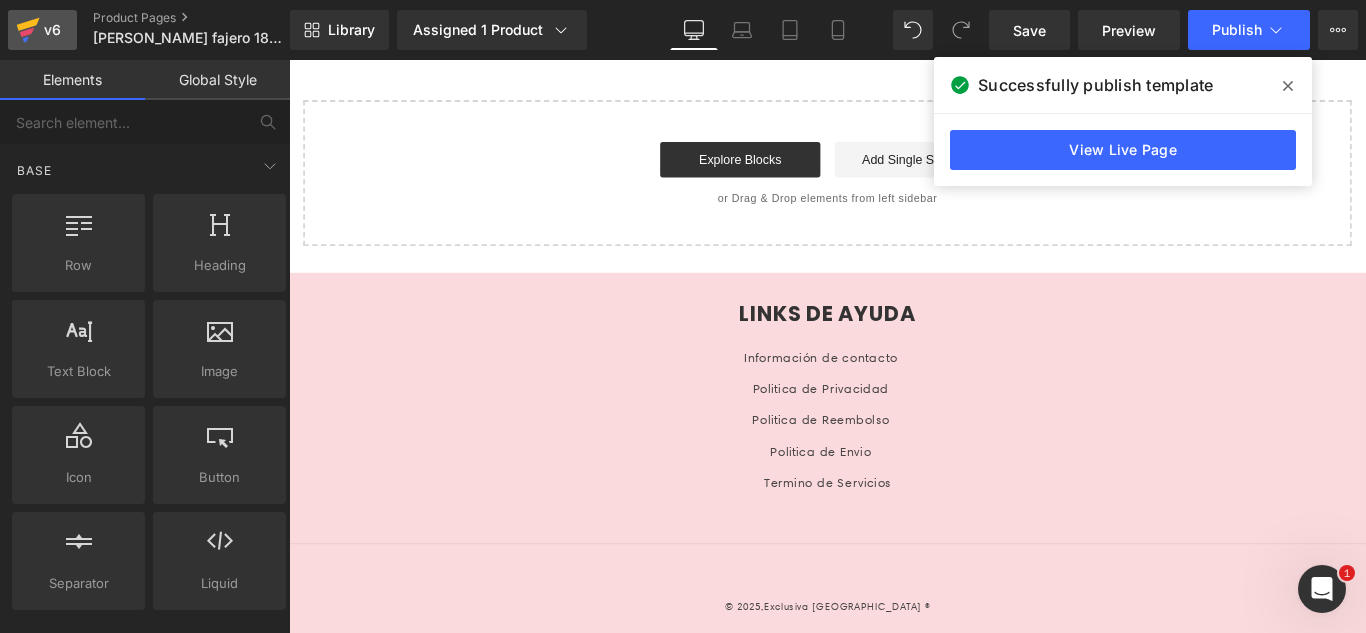 click 